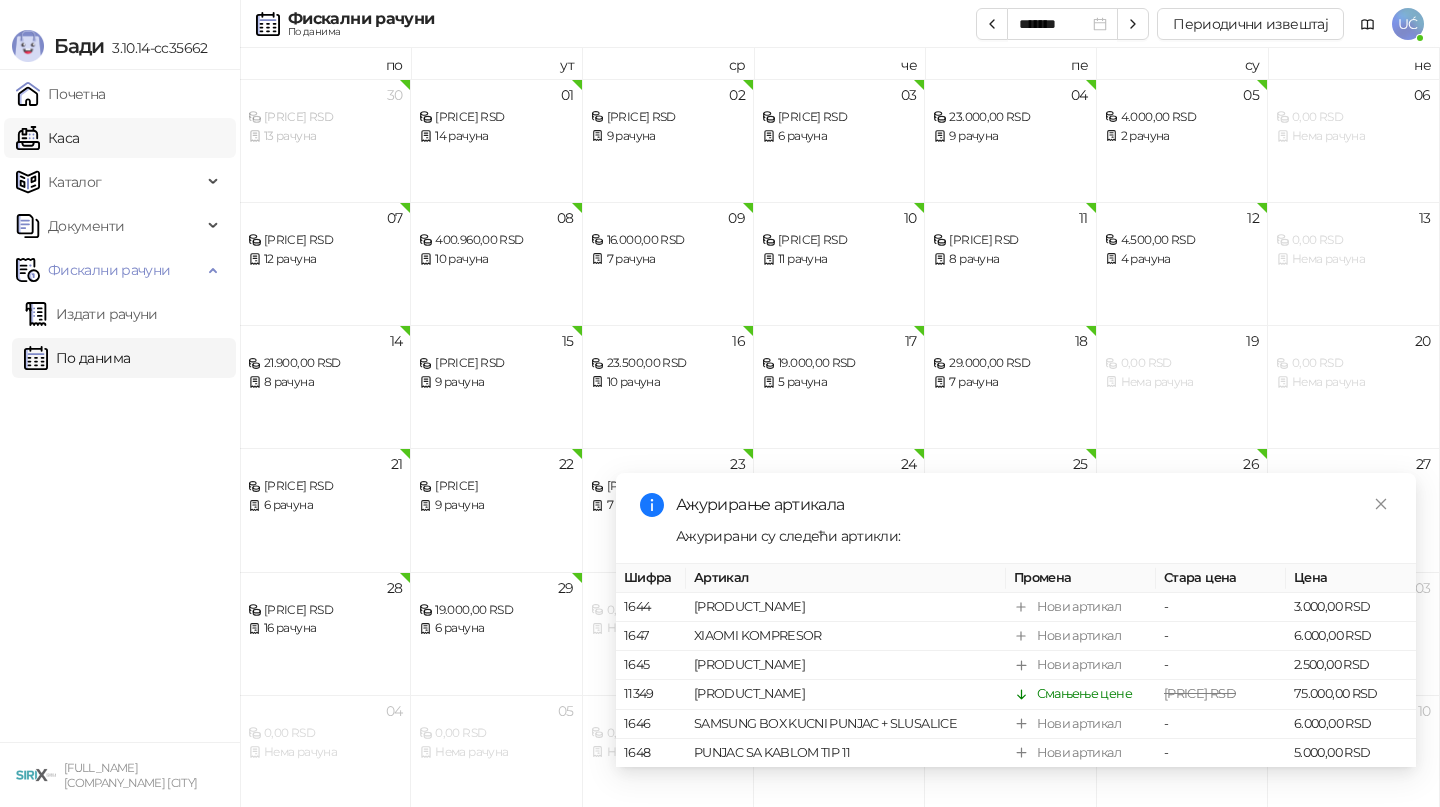 scroll, scrollTop: 0, scrollLeft: 0, axis: both 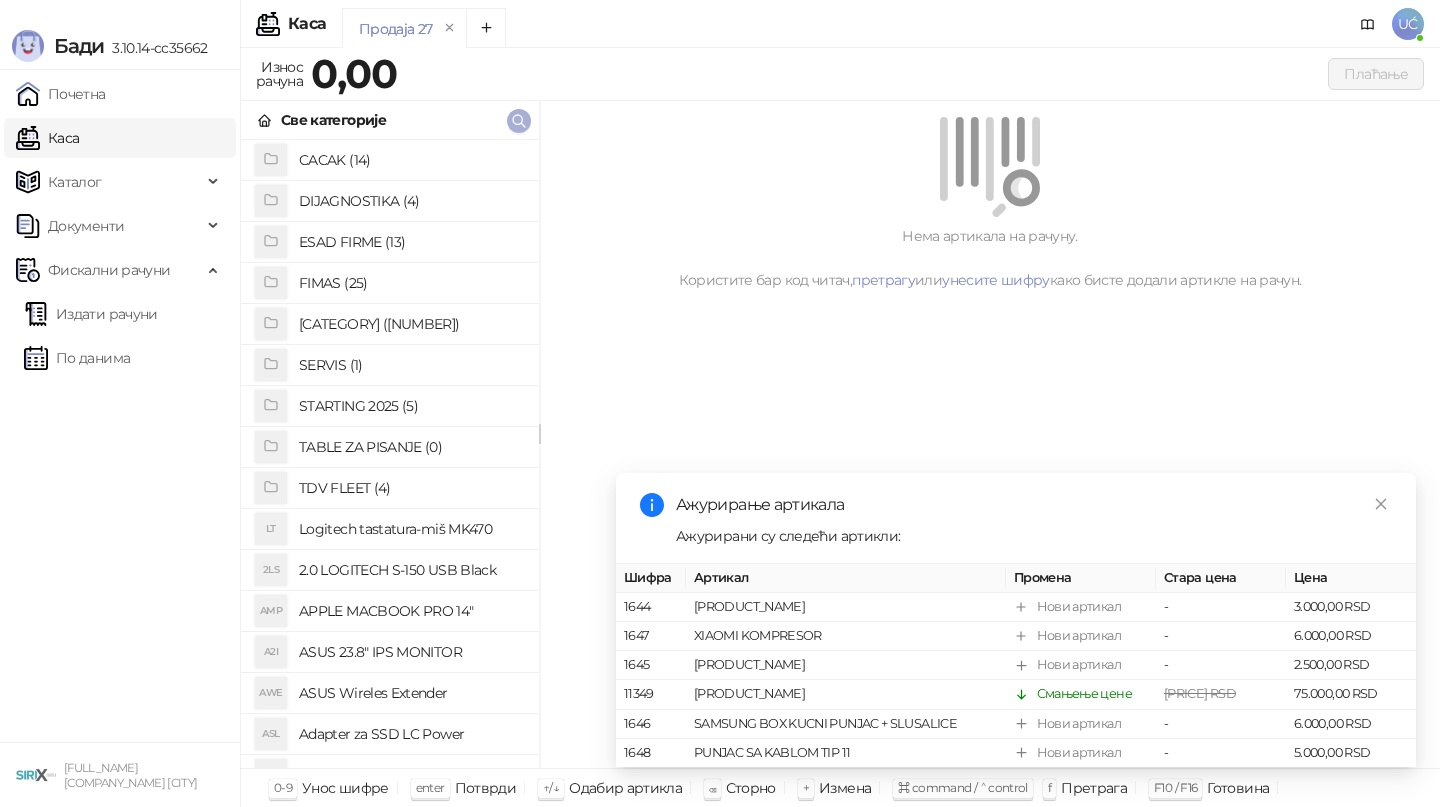 click 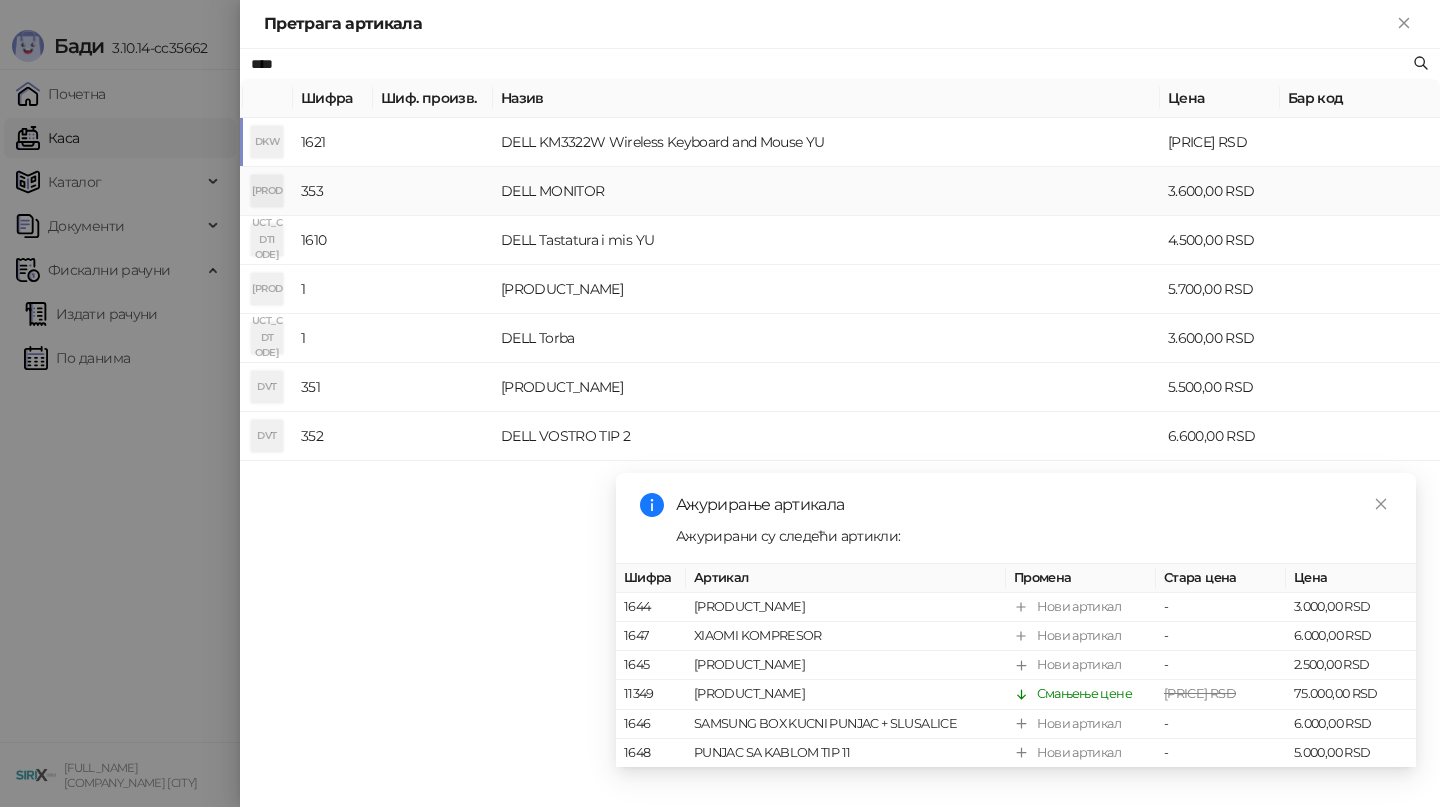 type on "****" 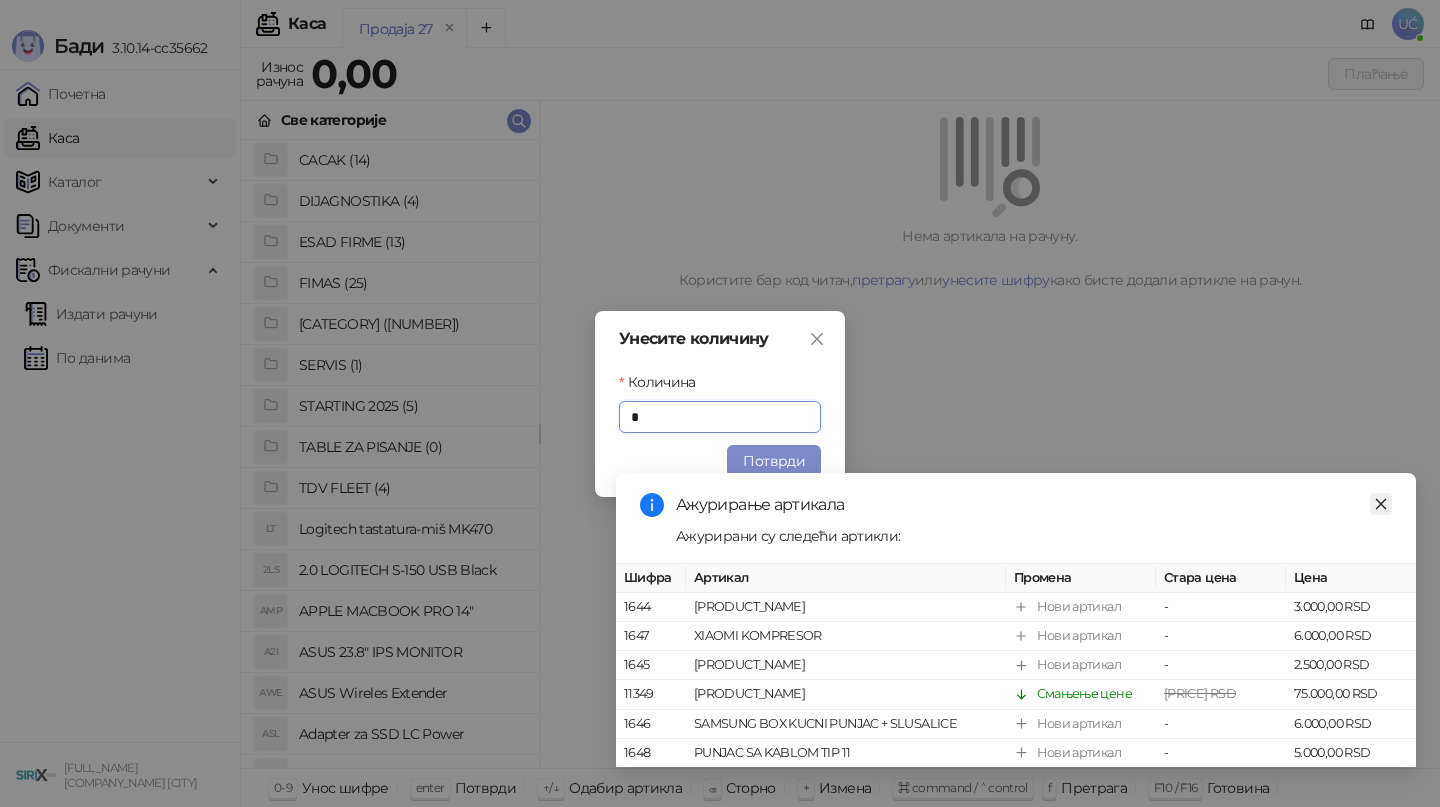 click at bounding box center [1381, 504] 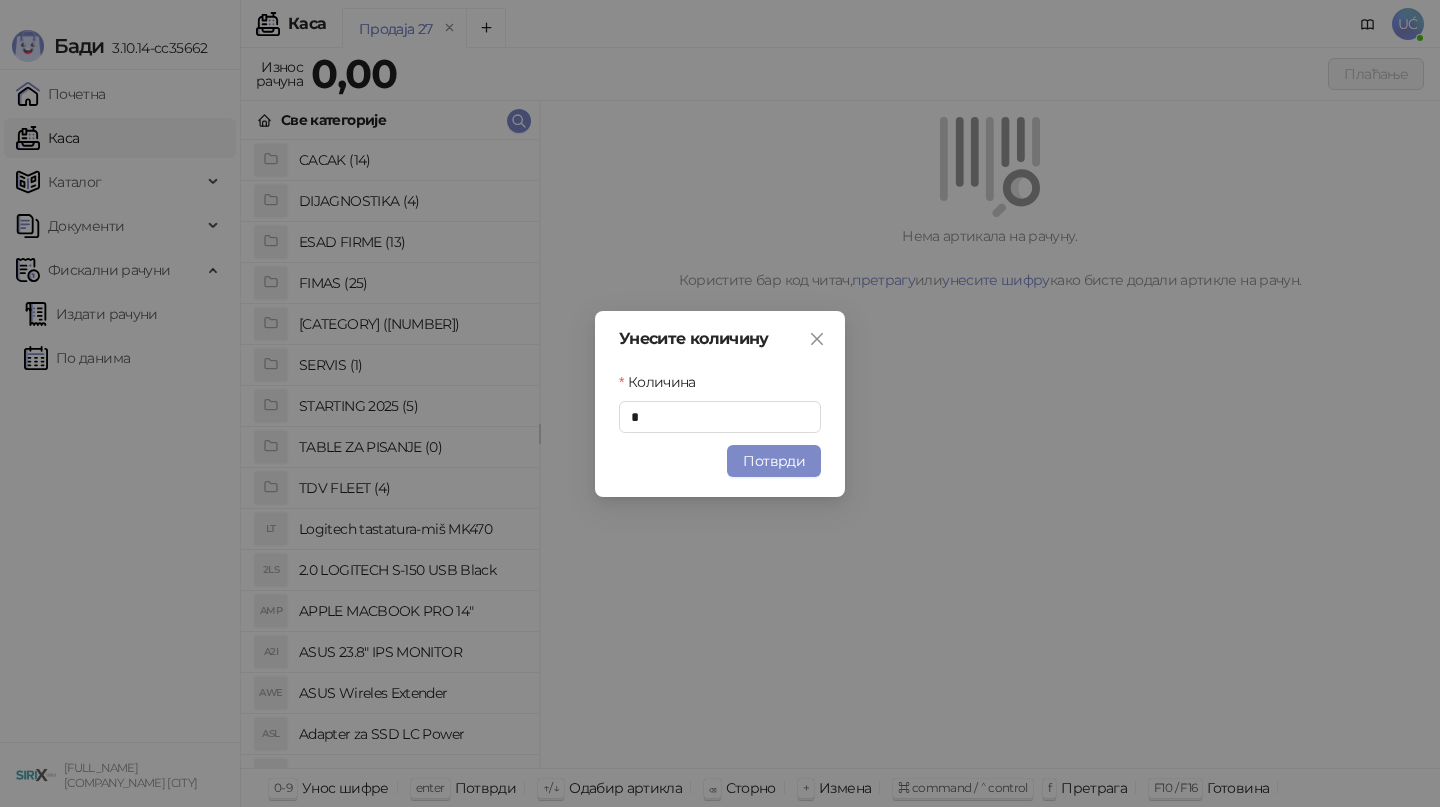 click on "Унесите количину Количина * Потврди" at bounding box center [720, 404] 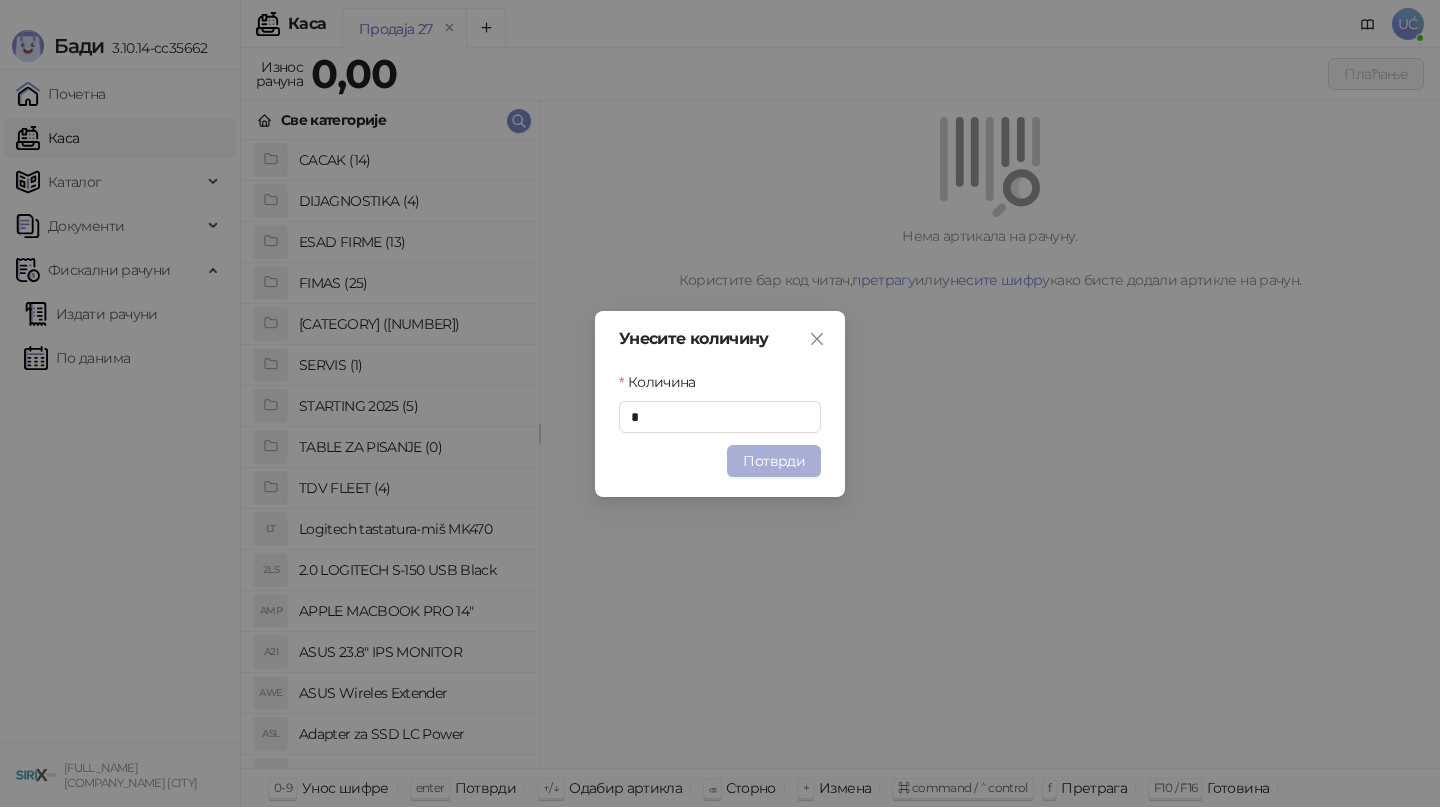 click on "Потврди" at bounding box center [774, 461] 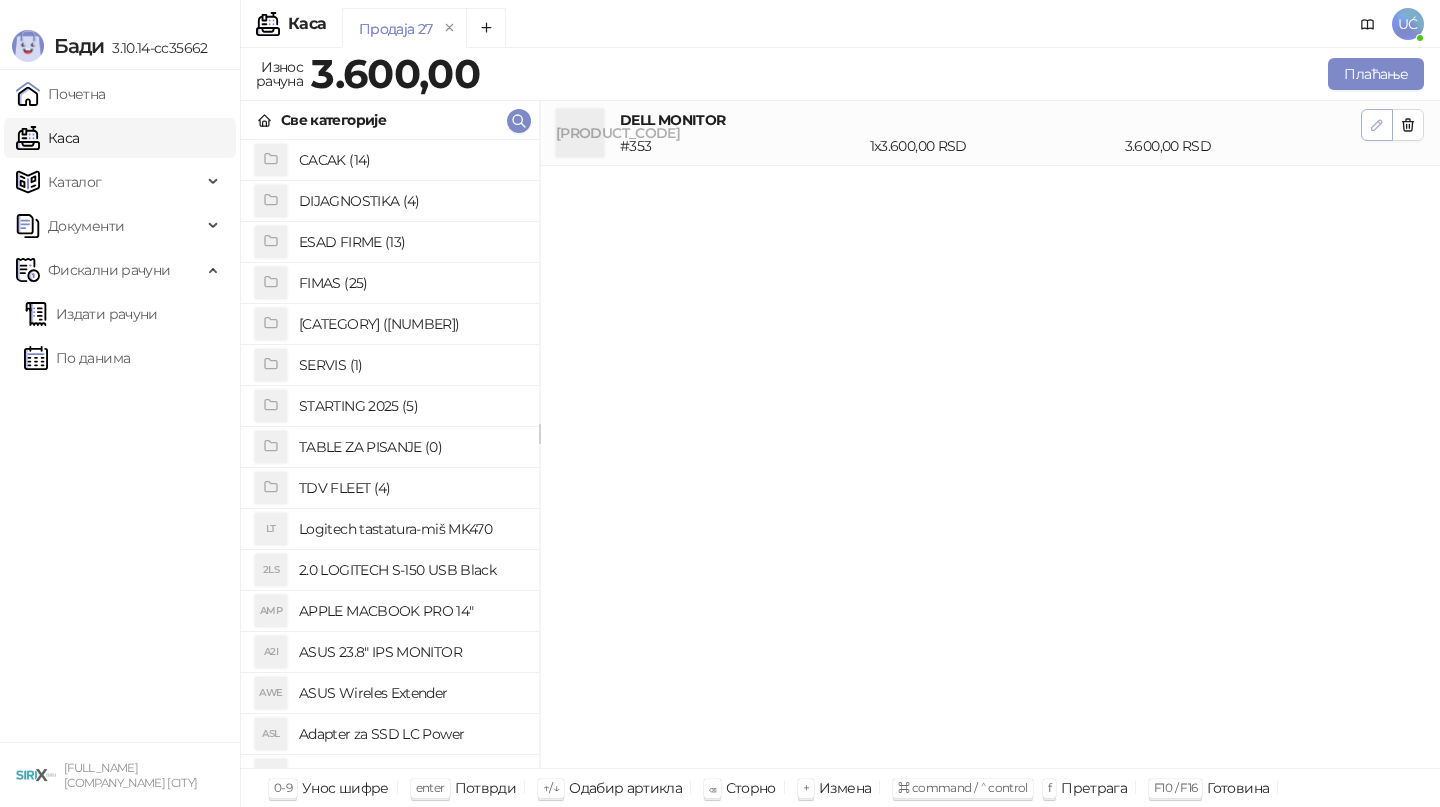click 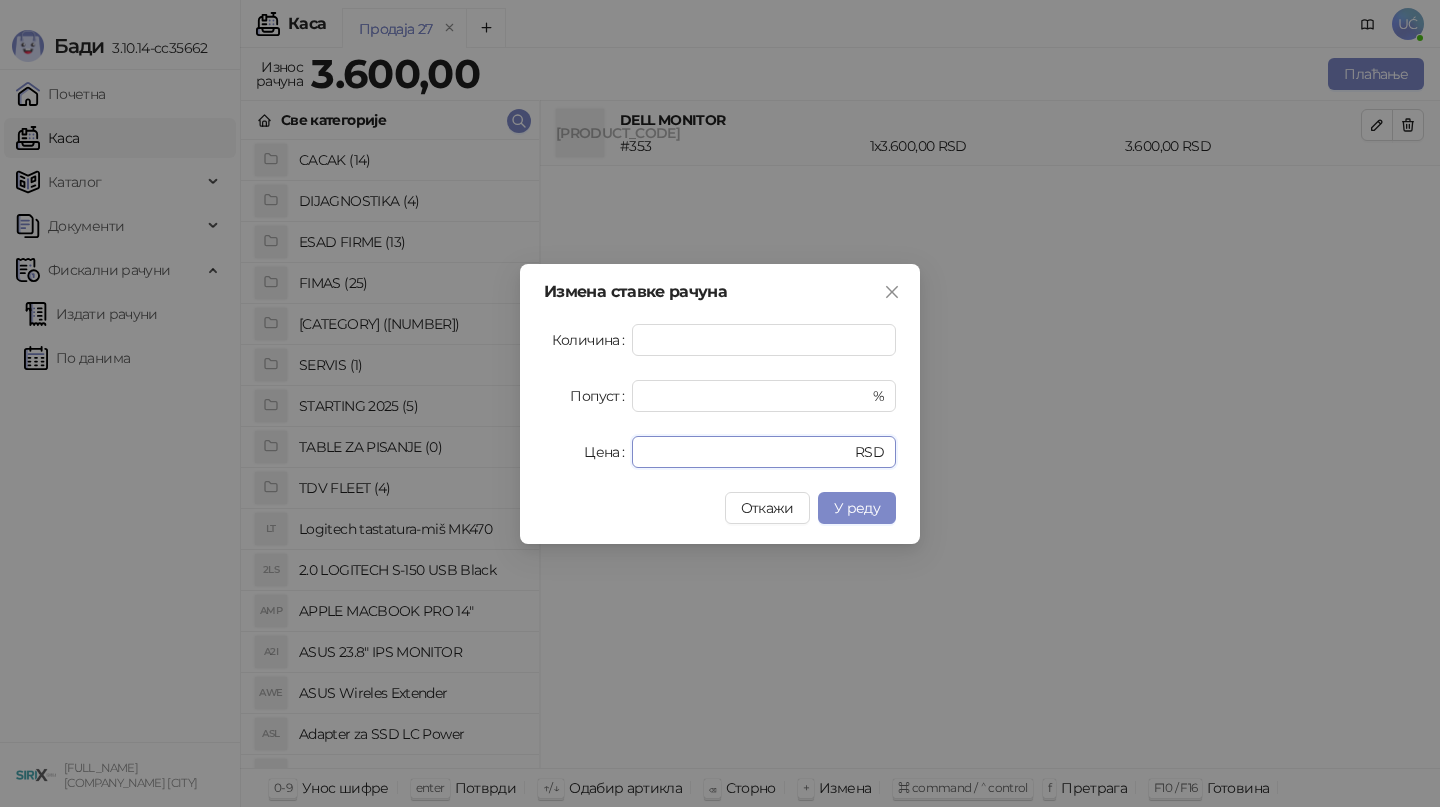 drag, startPoint x: 731, startPoint y: 447, endPoint x: 601, endPoint y: 450, distance: 130.0346 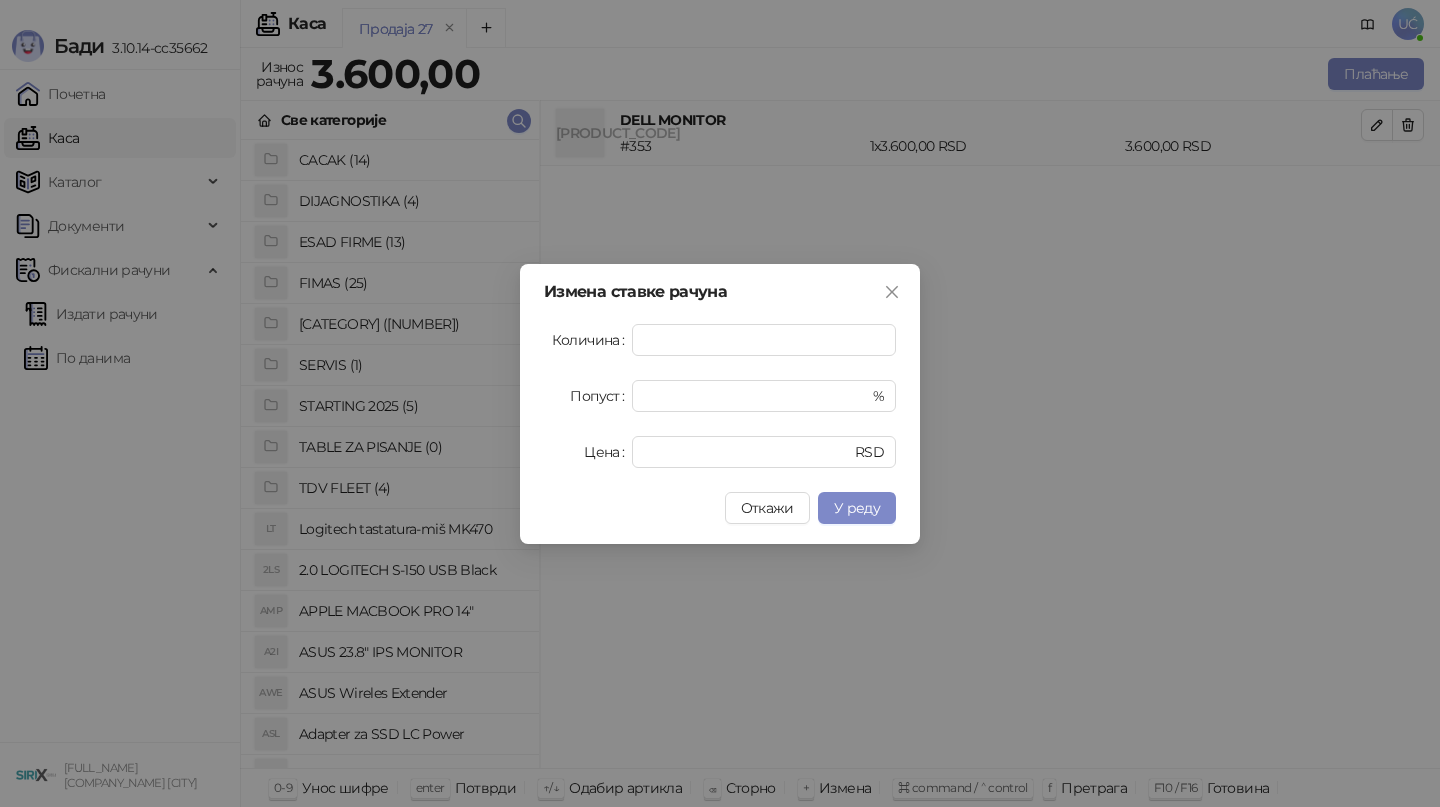 click on "Откажи У реду" at bounding box center (720, 508) 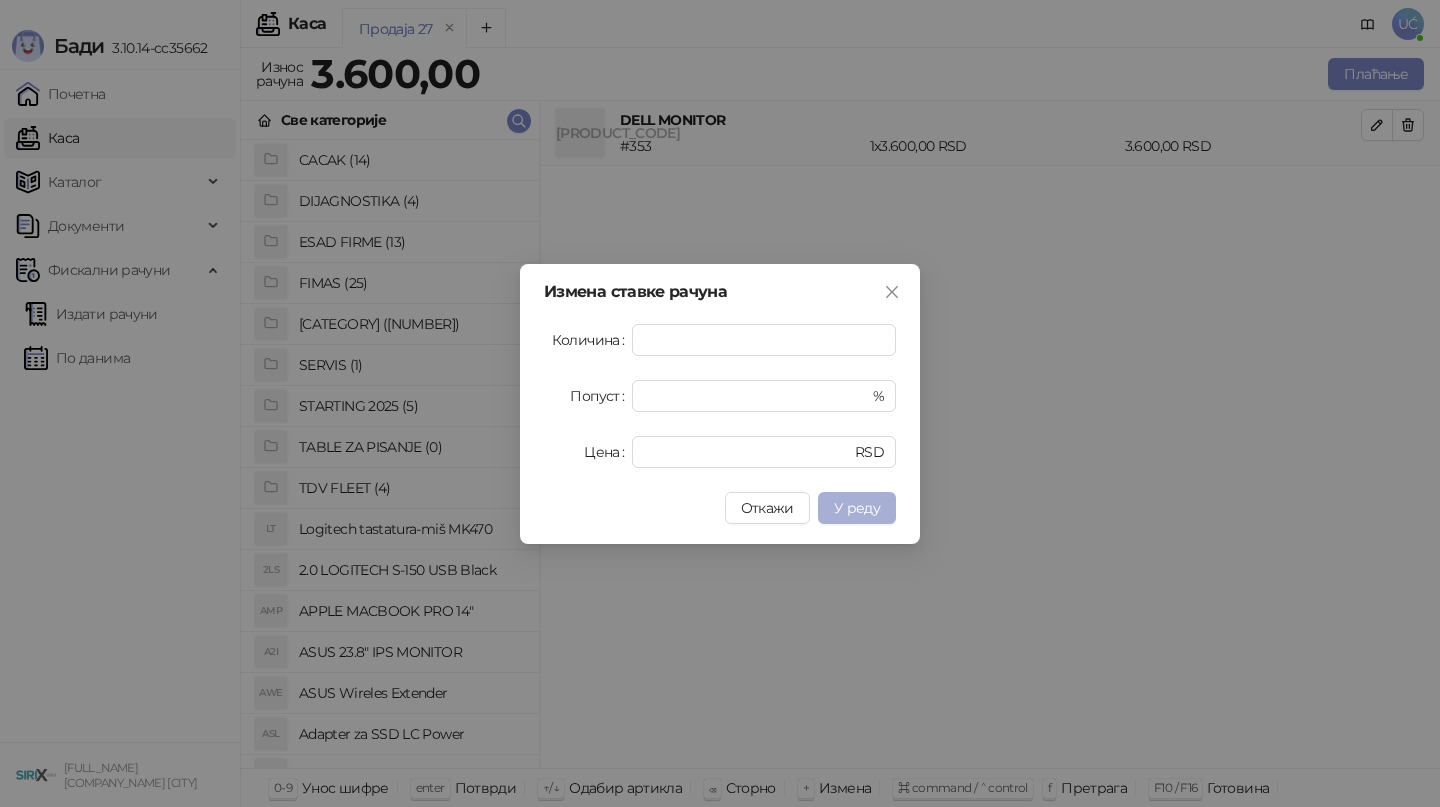 click on "У реду" at bounding box center (857, 508) 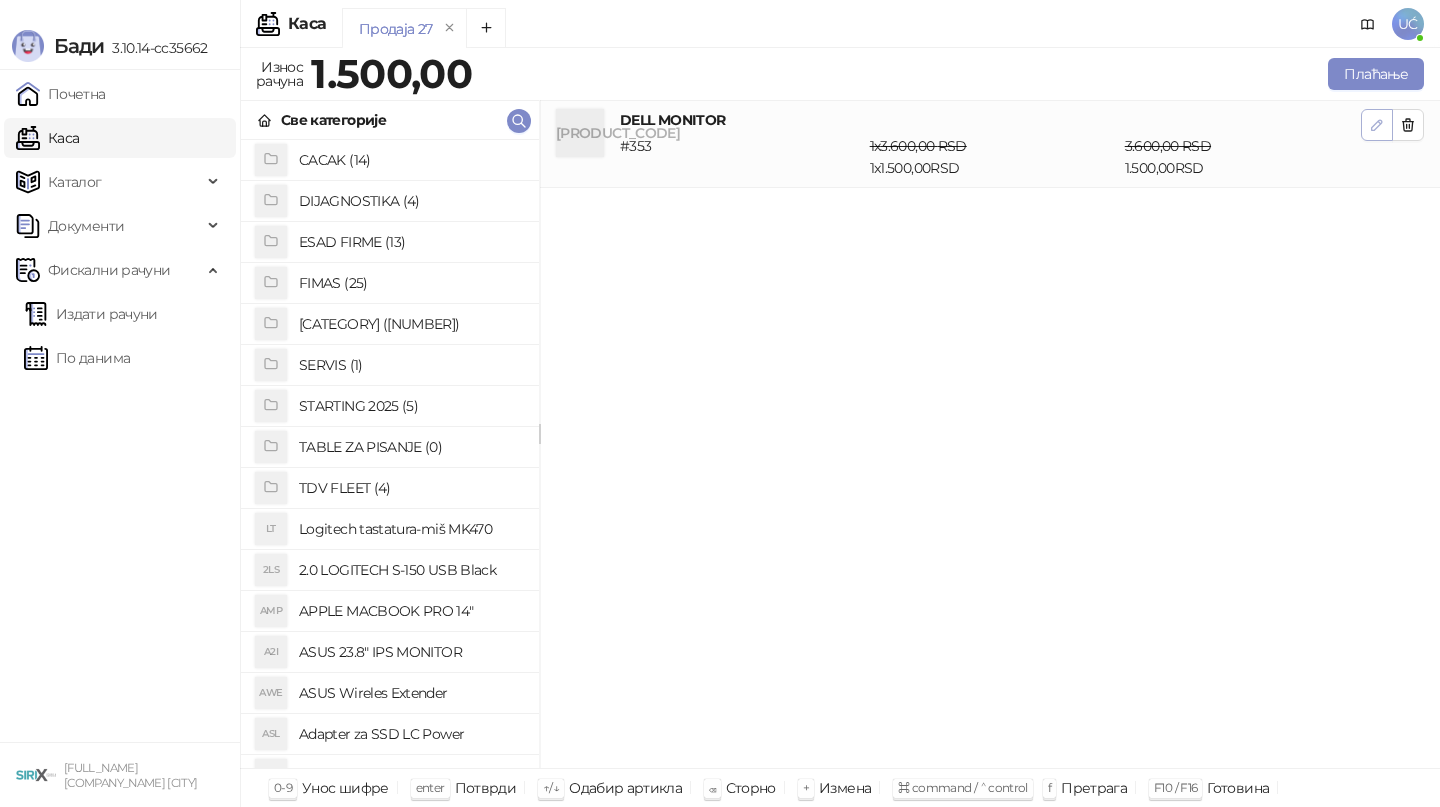 click 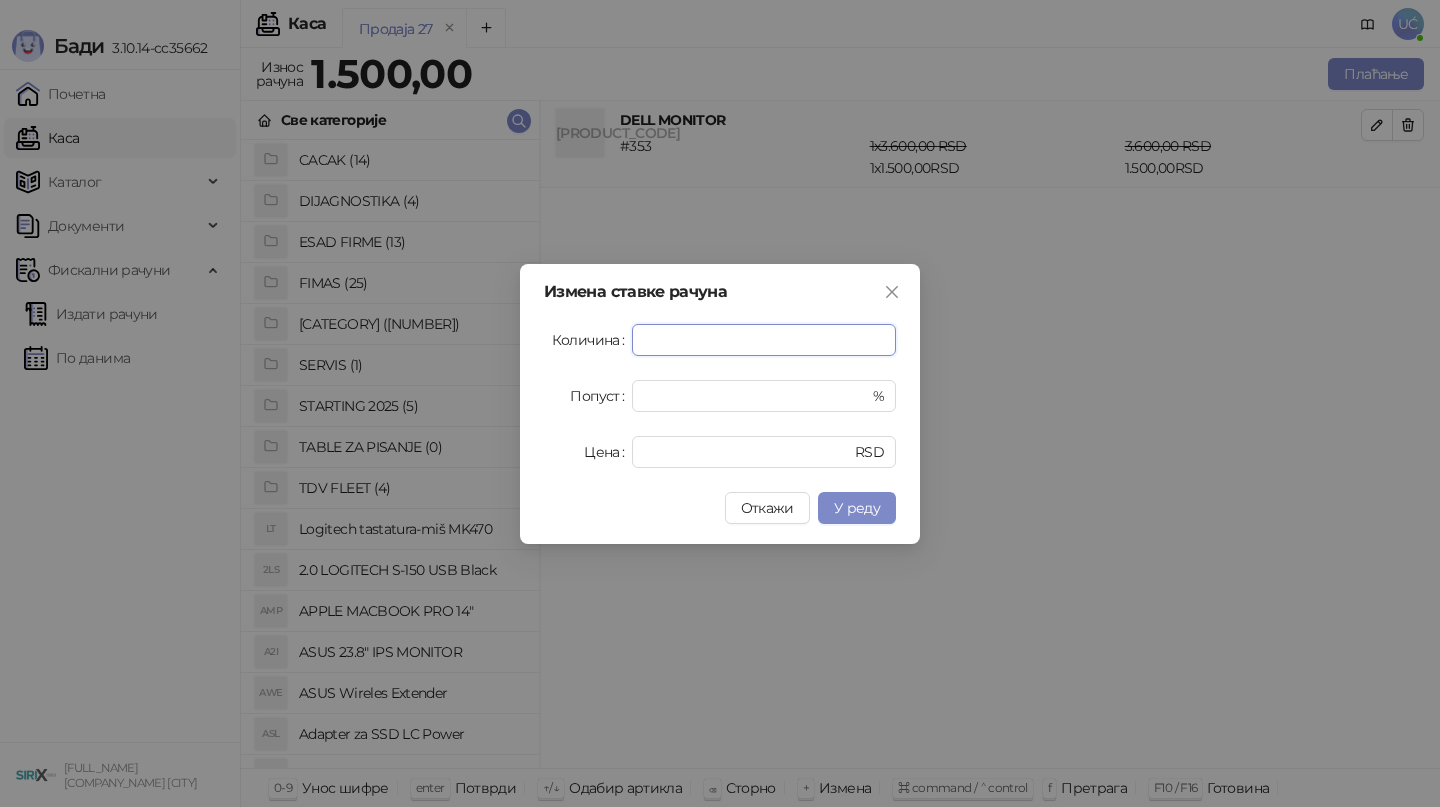 type on "*" 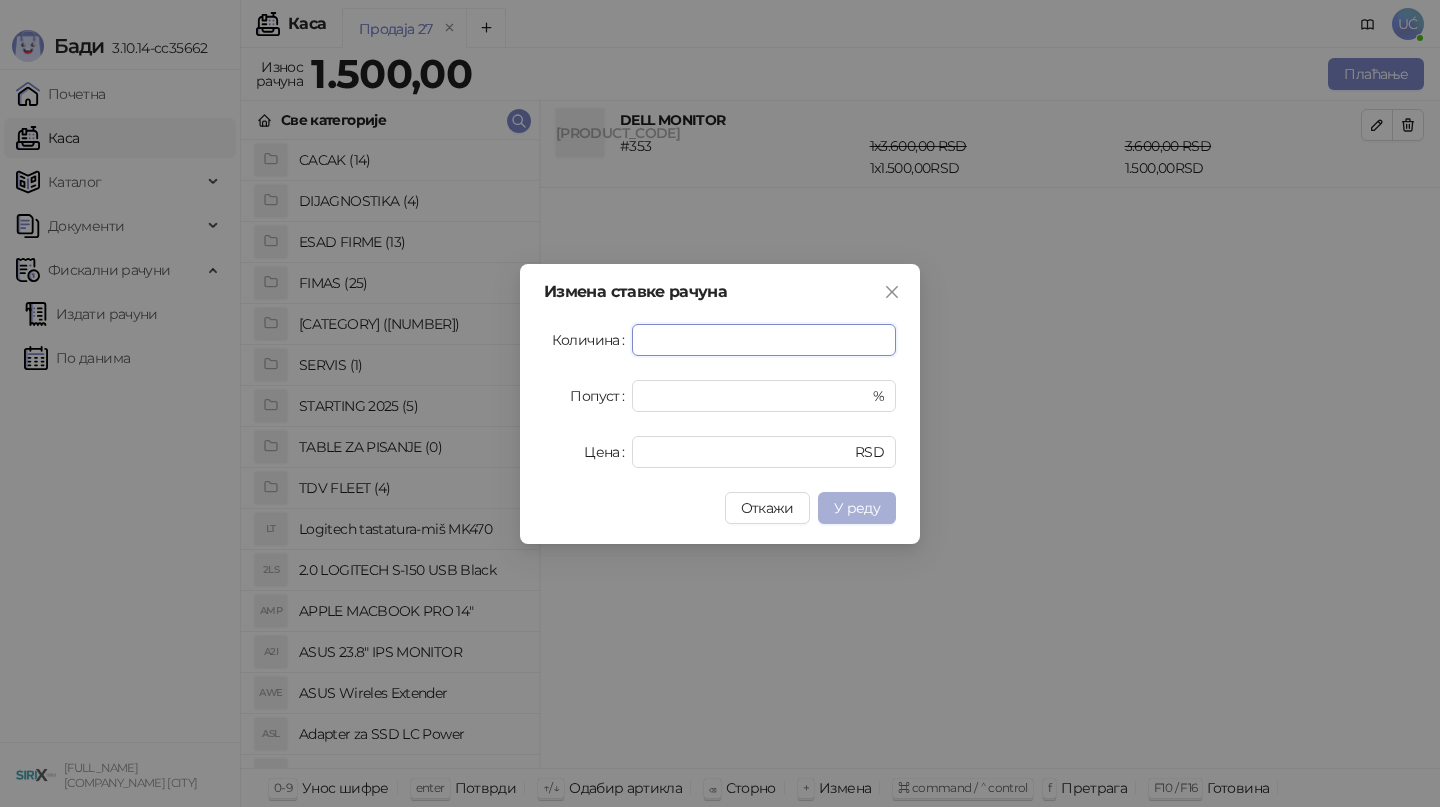 type on "**" 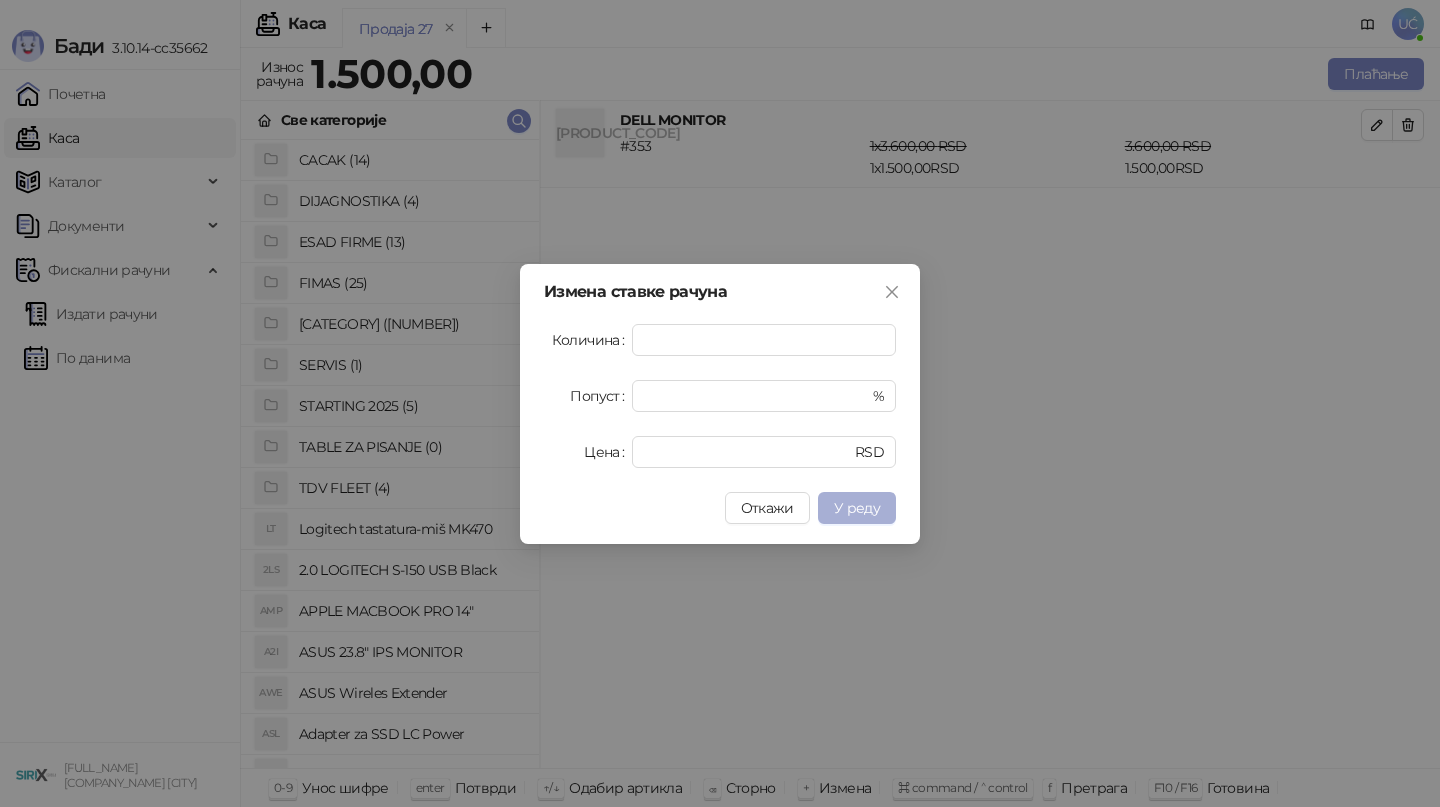 click on "У реду" at bounding box center (857, 508) 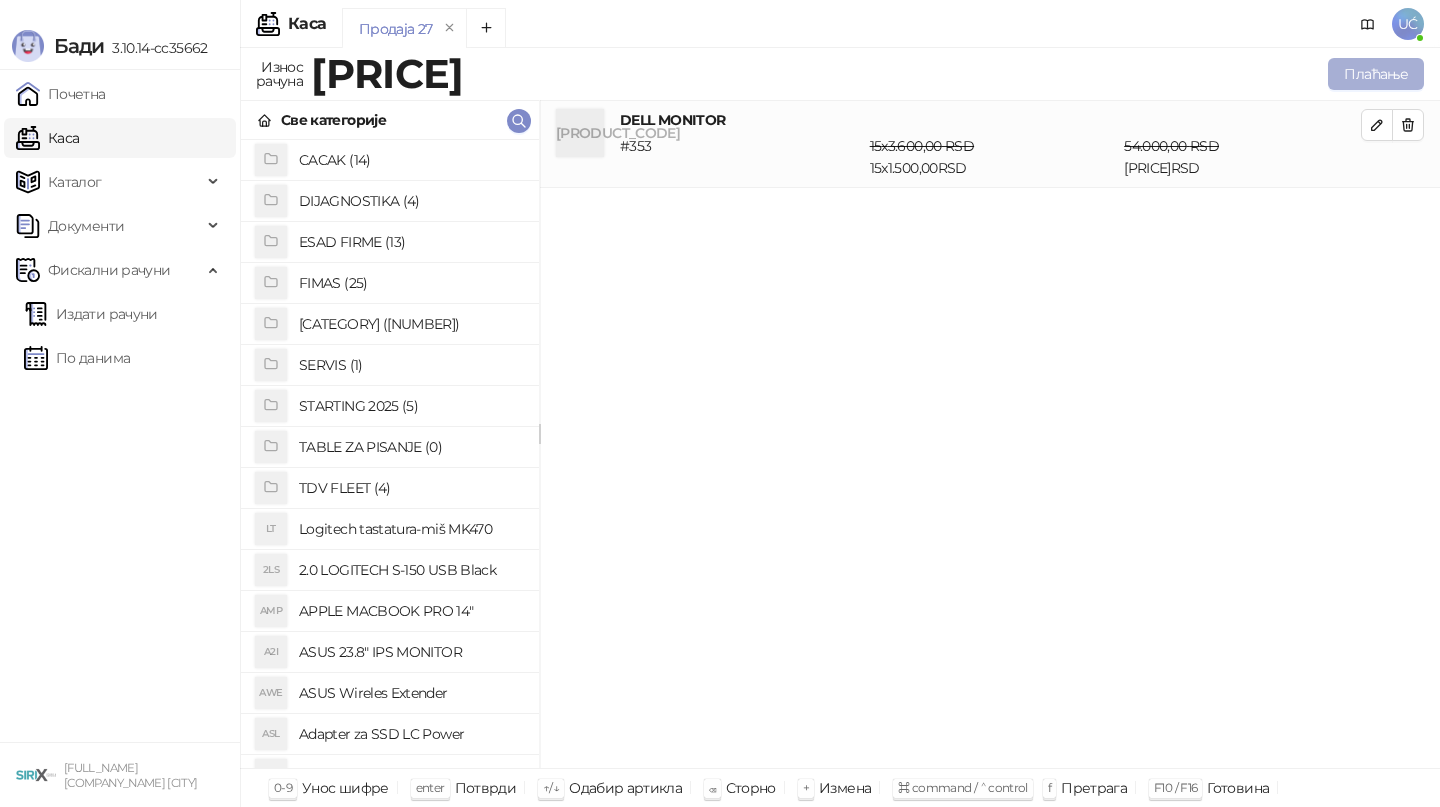 click on "Плаћање" at bounding box center (1376, 74) 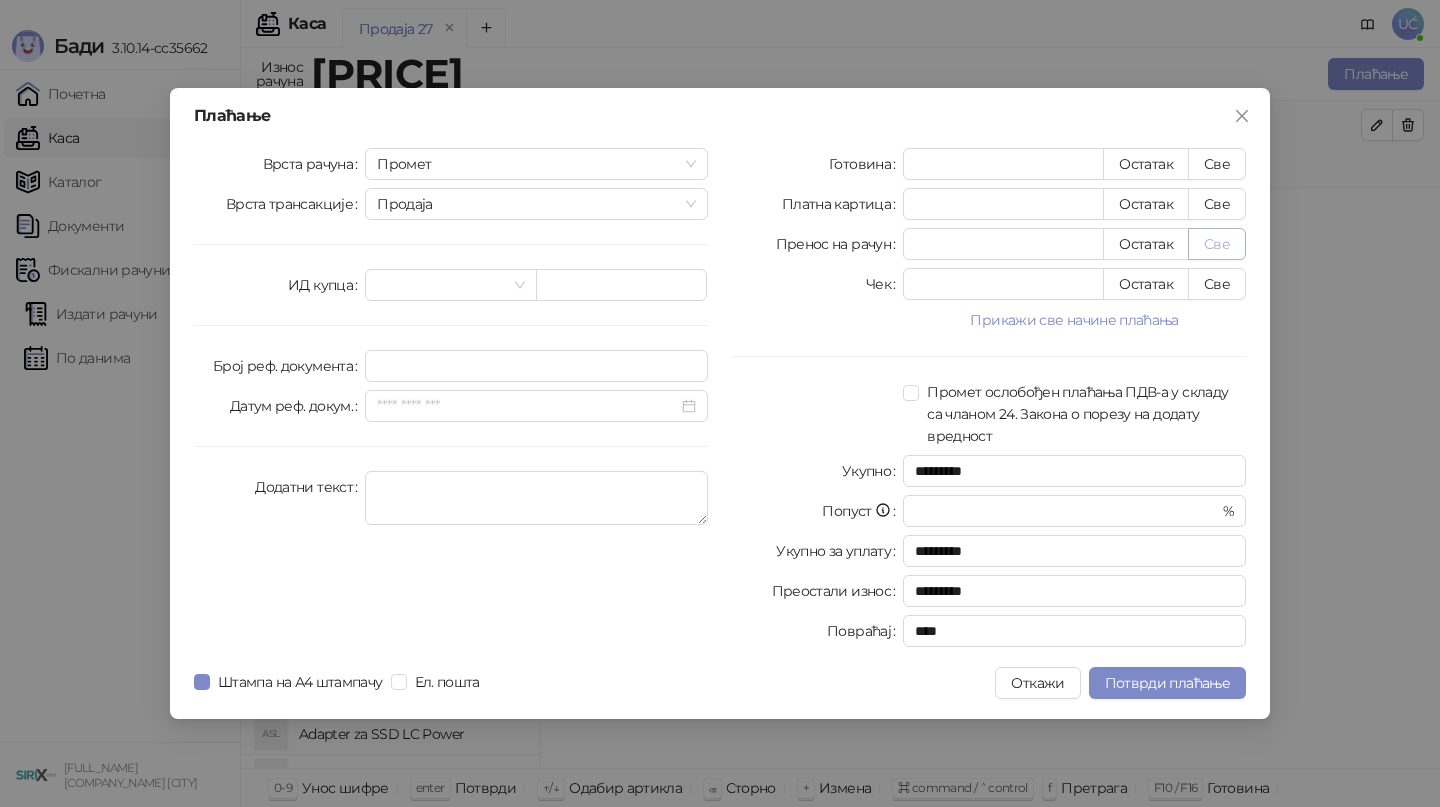 click on "Све" at bounding box center (1217, 244) 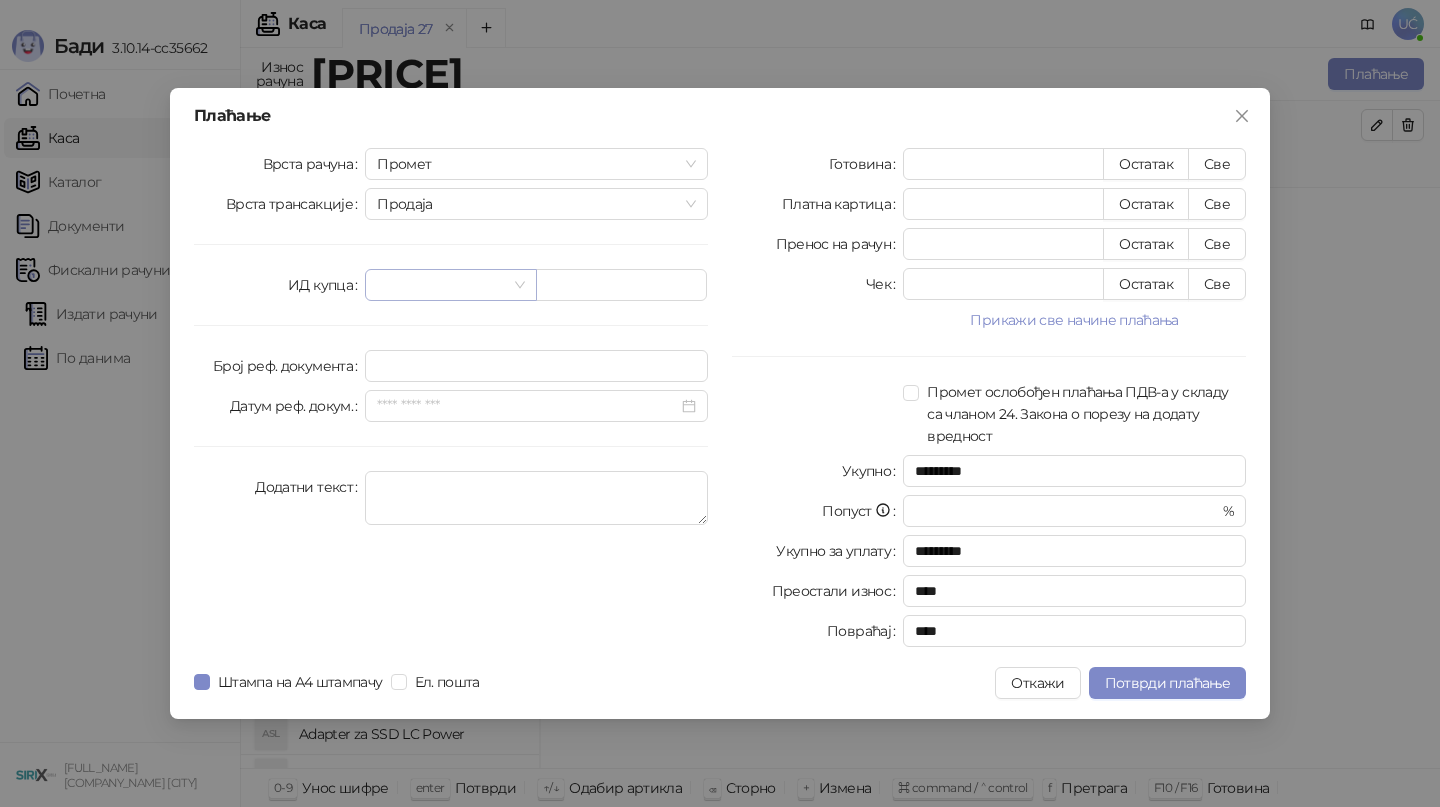 click at bounding box center (450, 285) 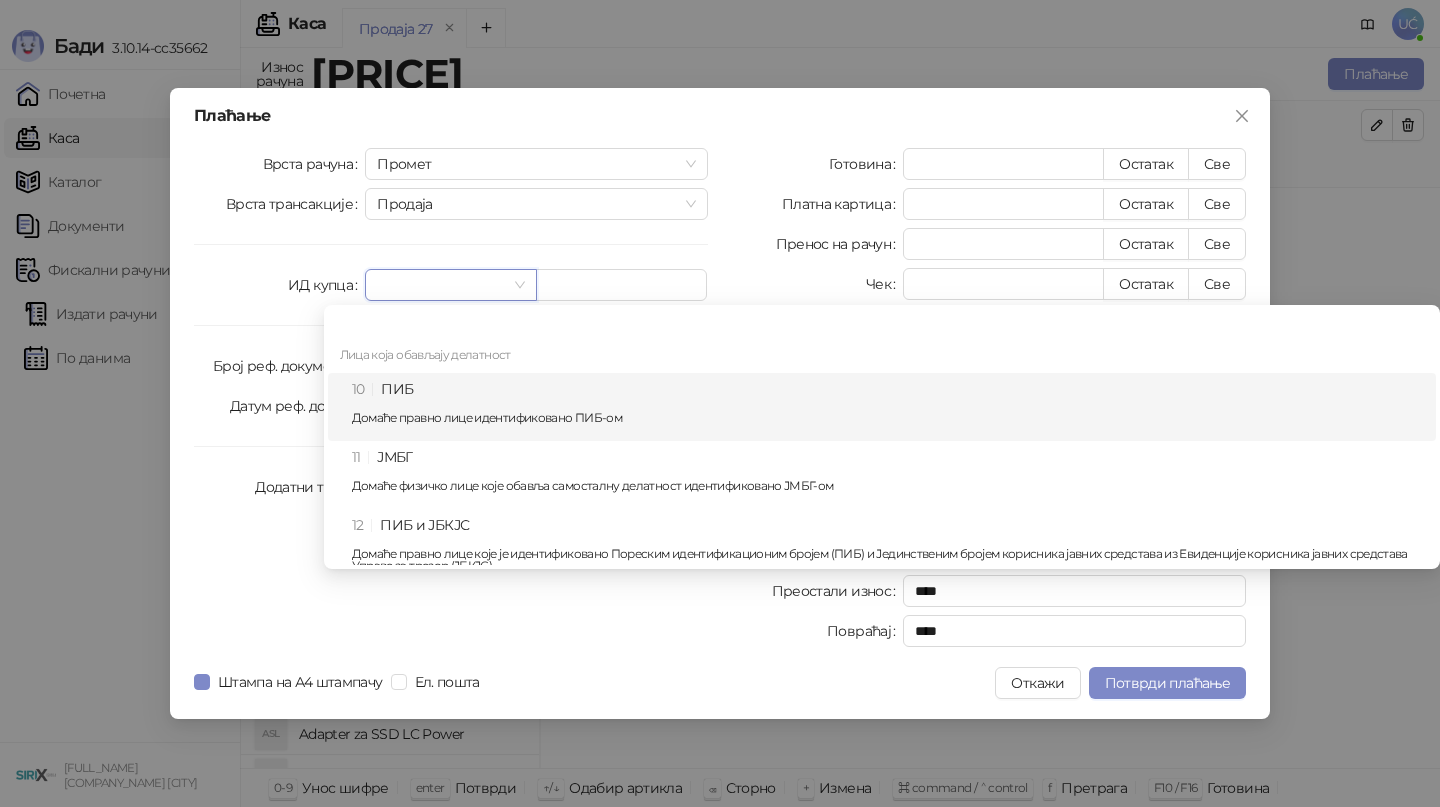 click on "10 ПИБ Домаће правно лице идентификовано ПИБ-ом" at bounding box center (888, 407) 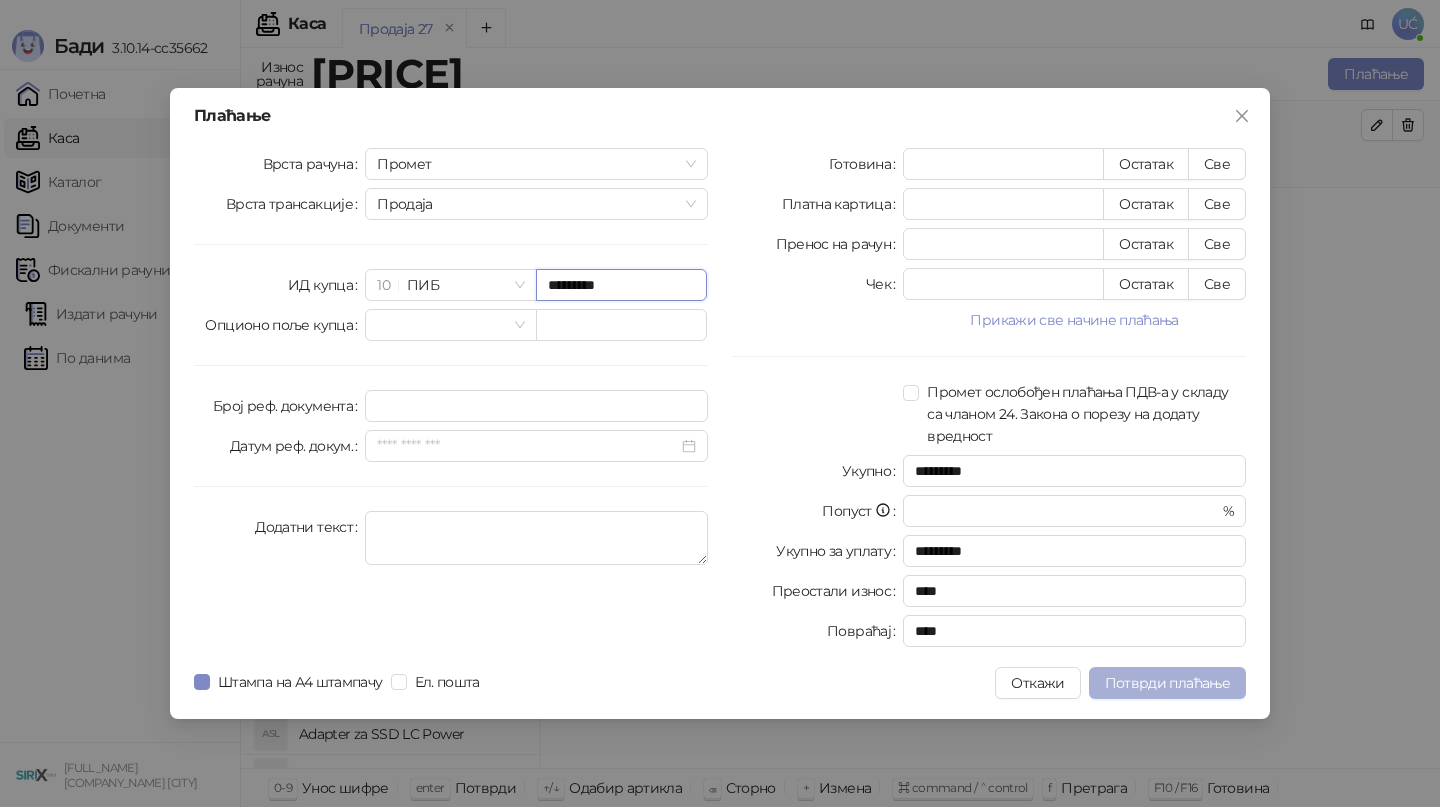 type on "*********" 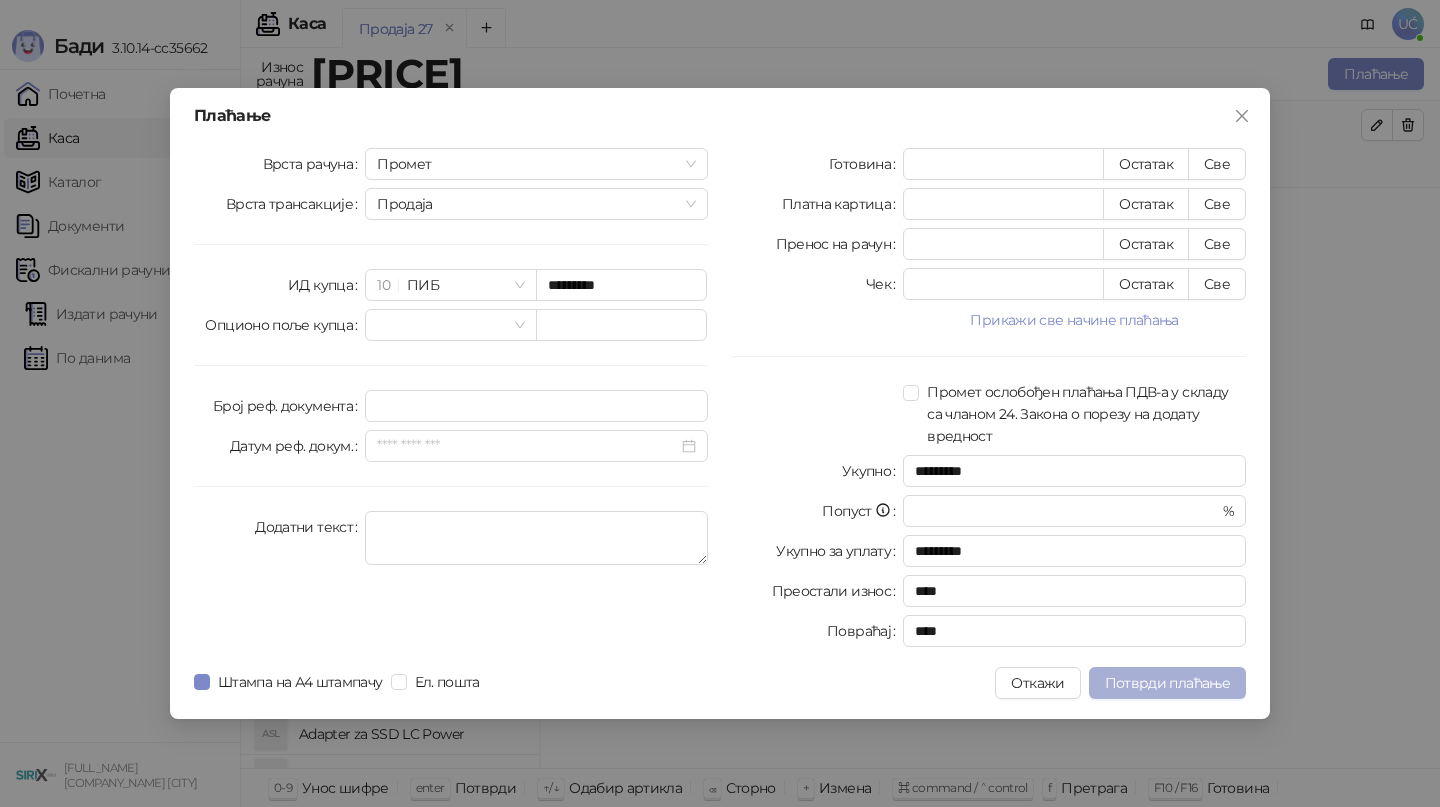 click on "Потврди плаћање" at bounding box center (1167, 683) 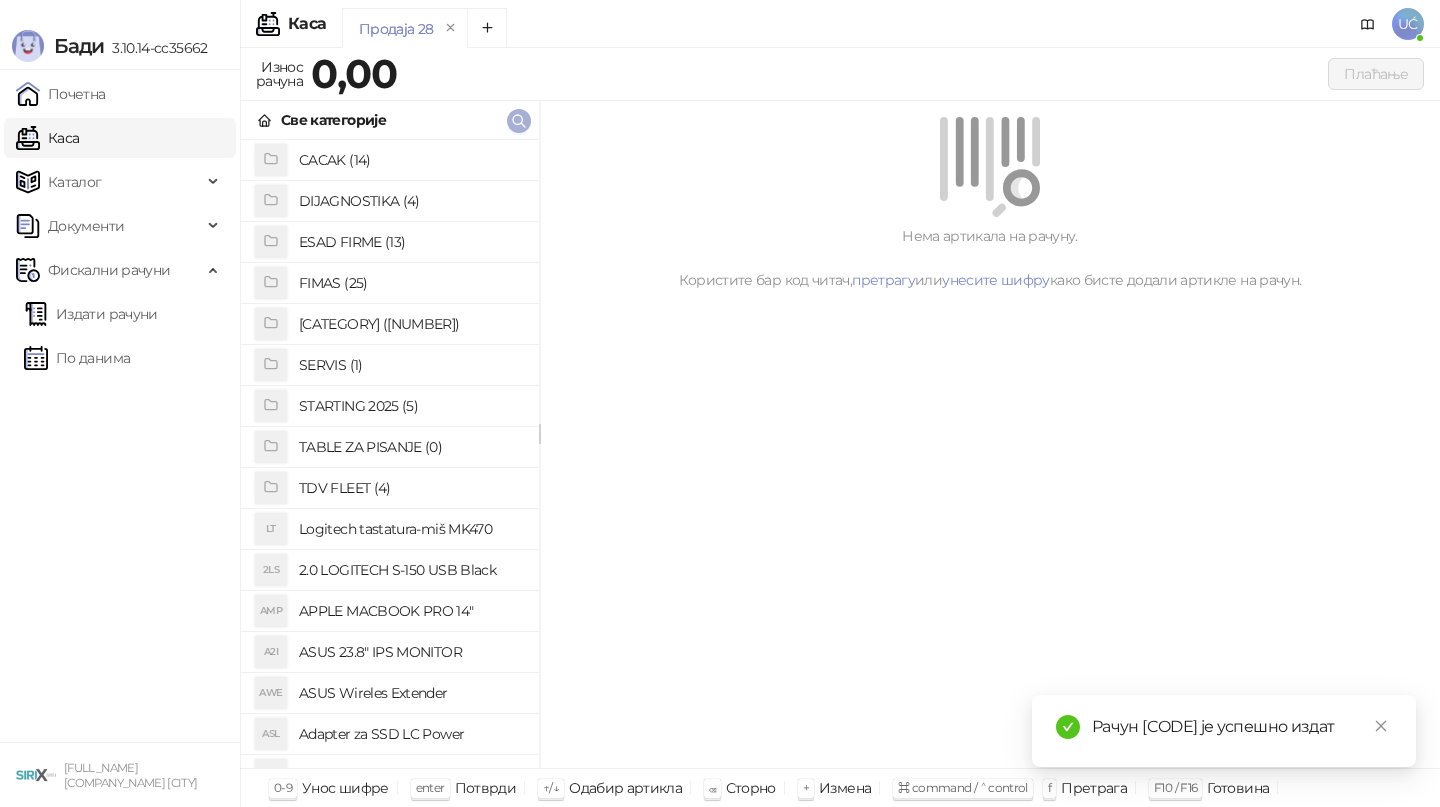 click 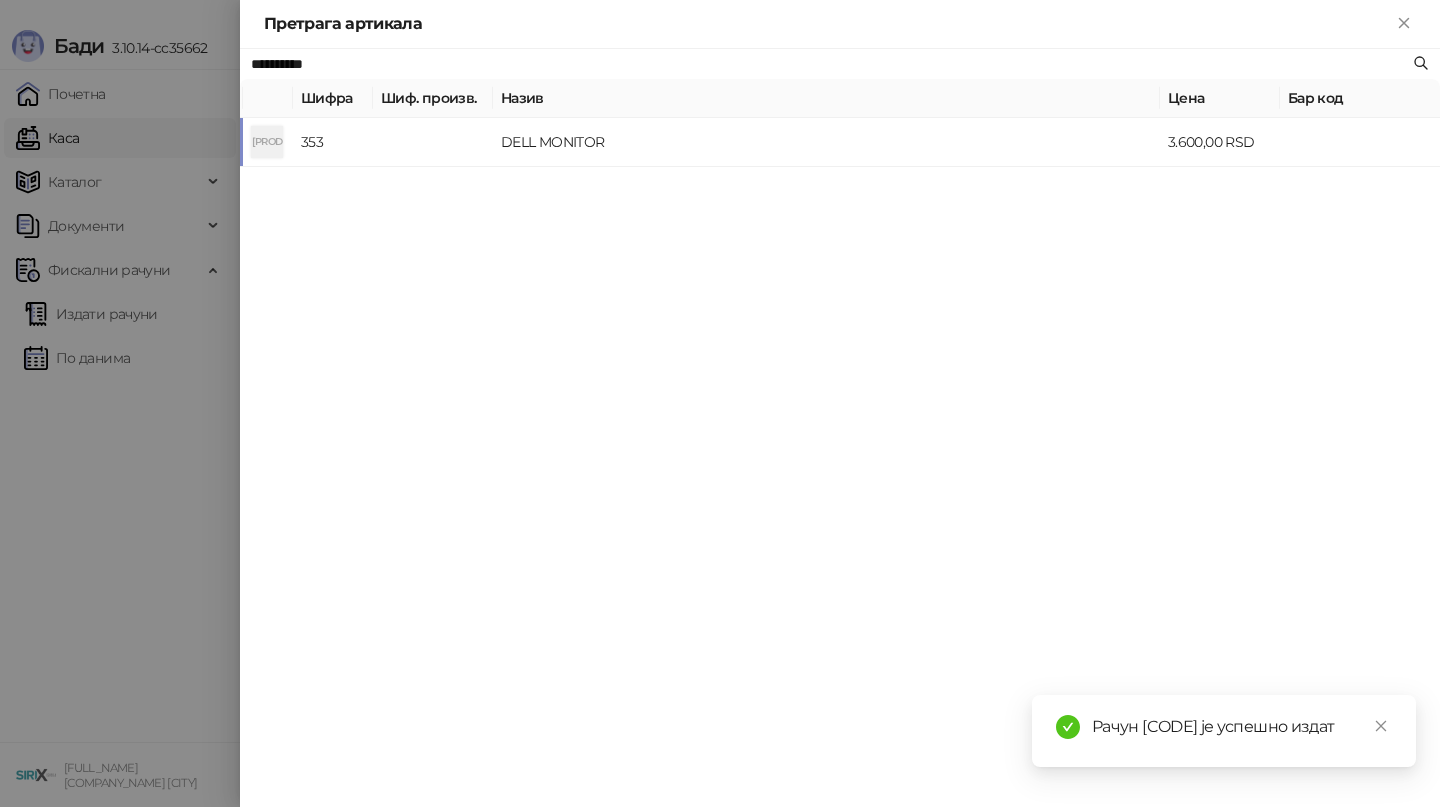 type on "**********" 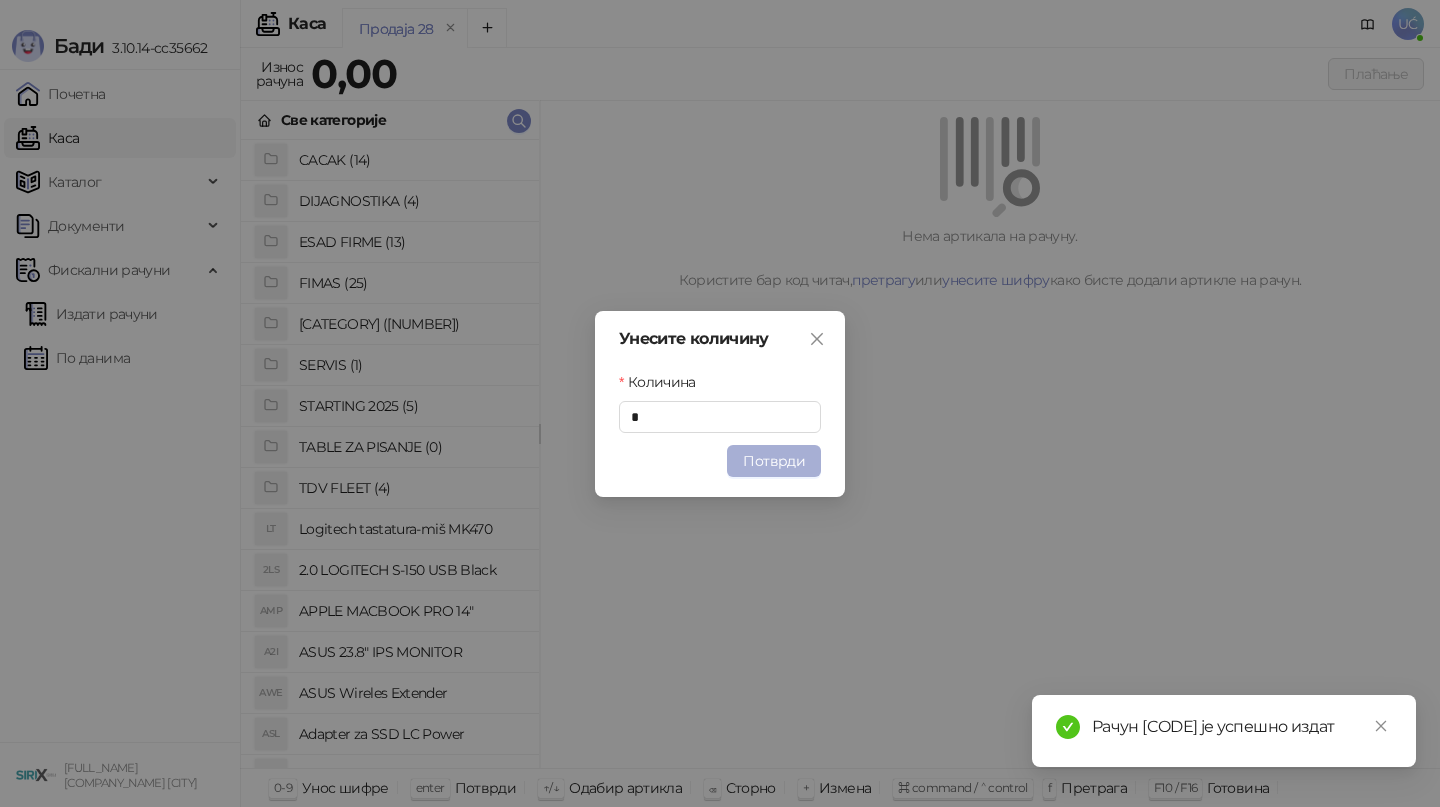 click on "Потврди" at bounding box center [774, 461] 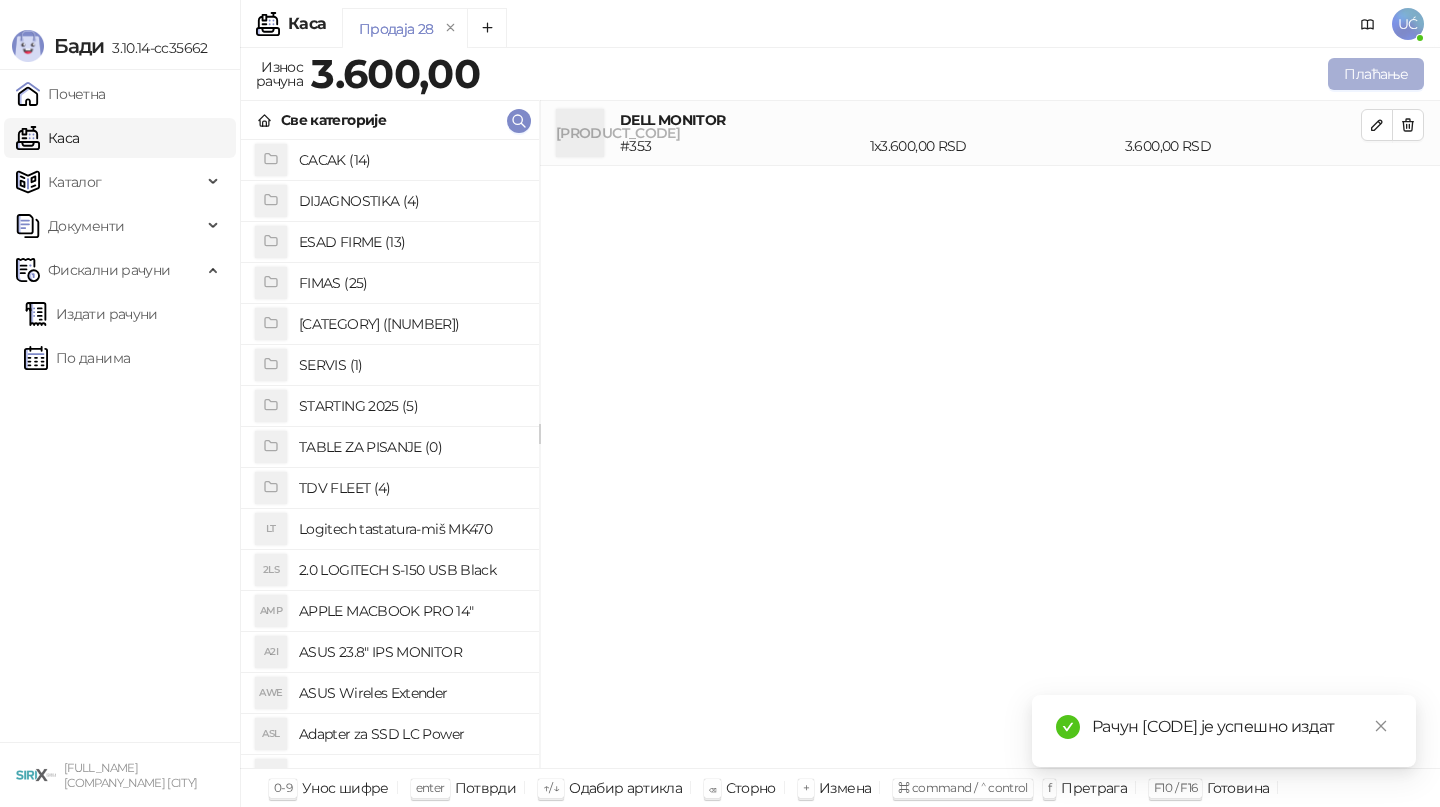 click on "Плаћање" at bounding box center (1376, 74) 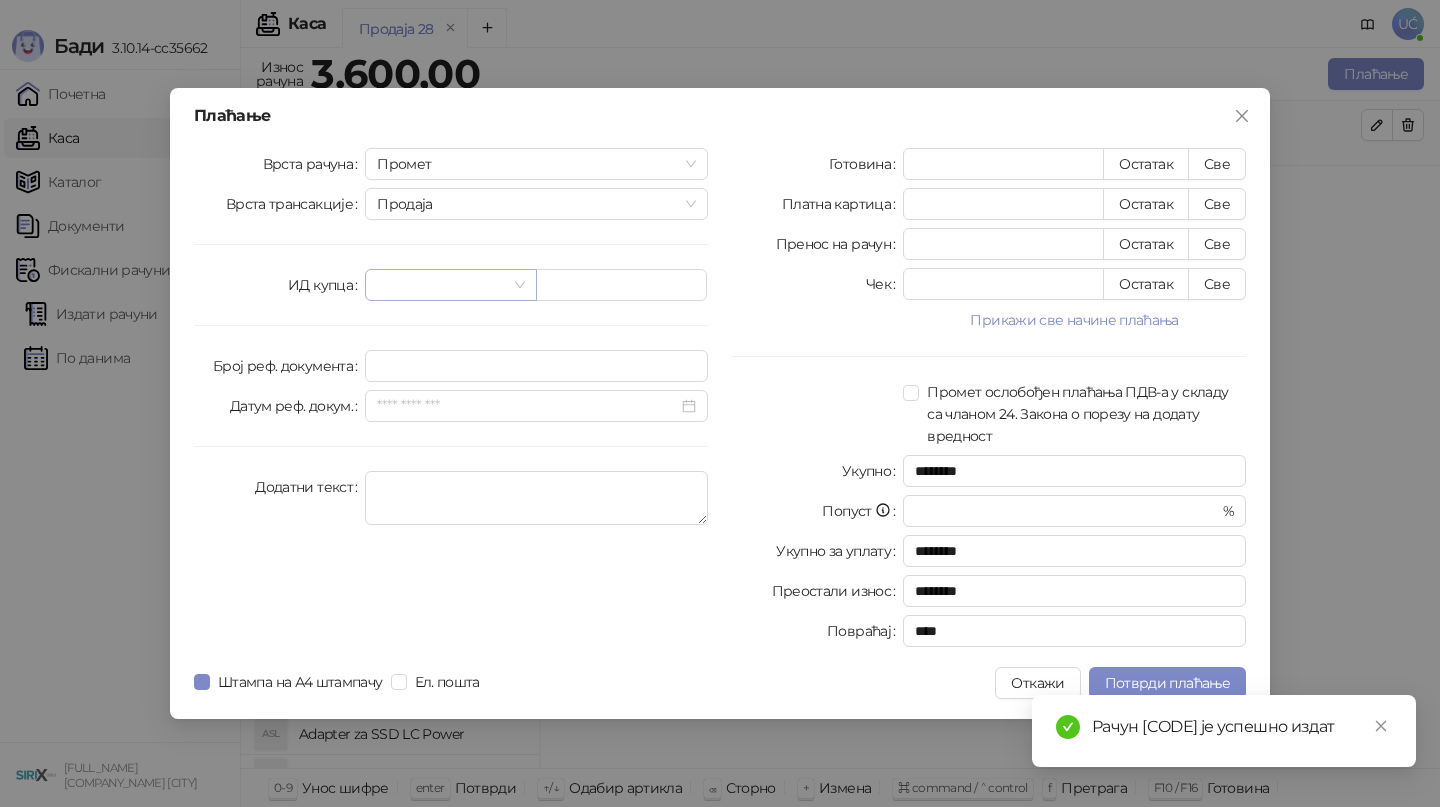 click at bounding box center [441, 285] 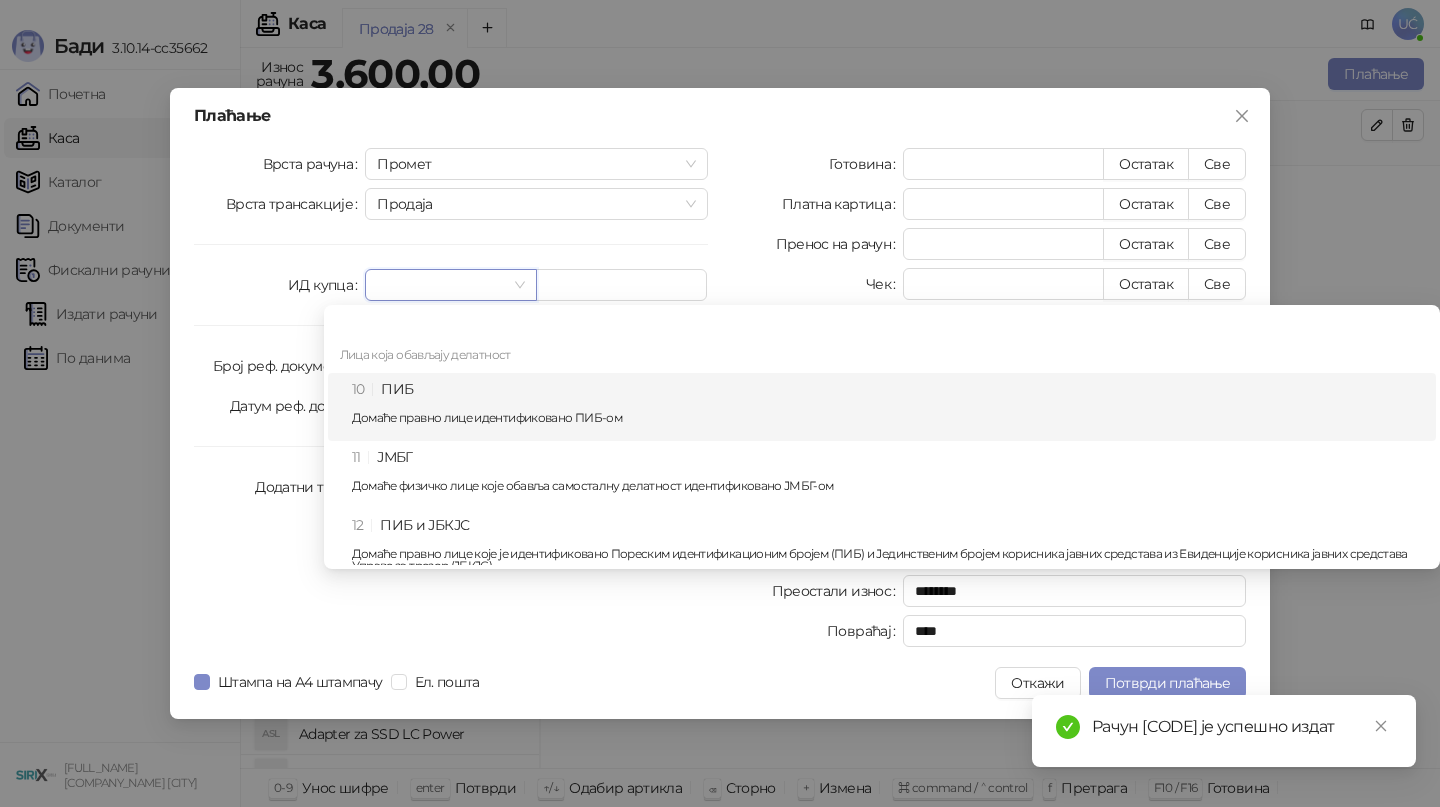 click on "10 ПИБ Домаће правно лице идентификовано ПИБ-ом" at bounding box center [888, 407] 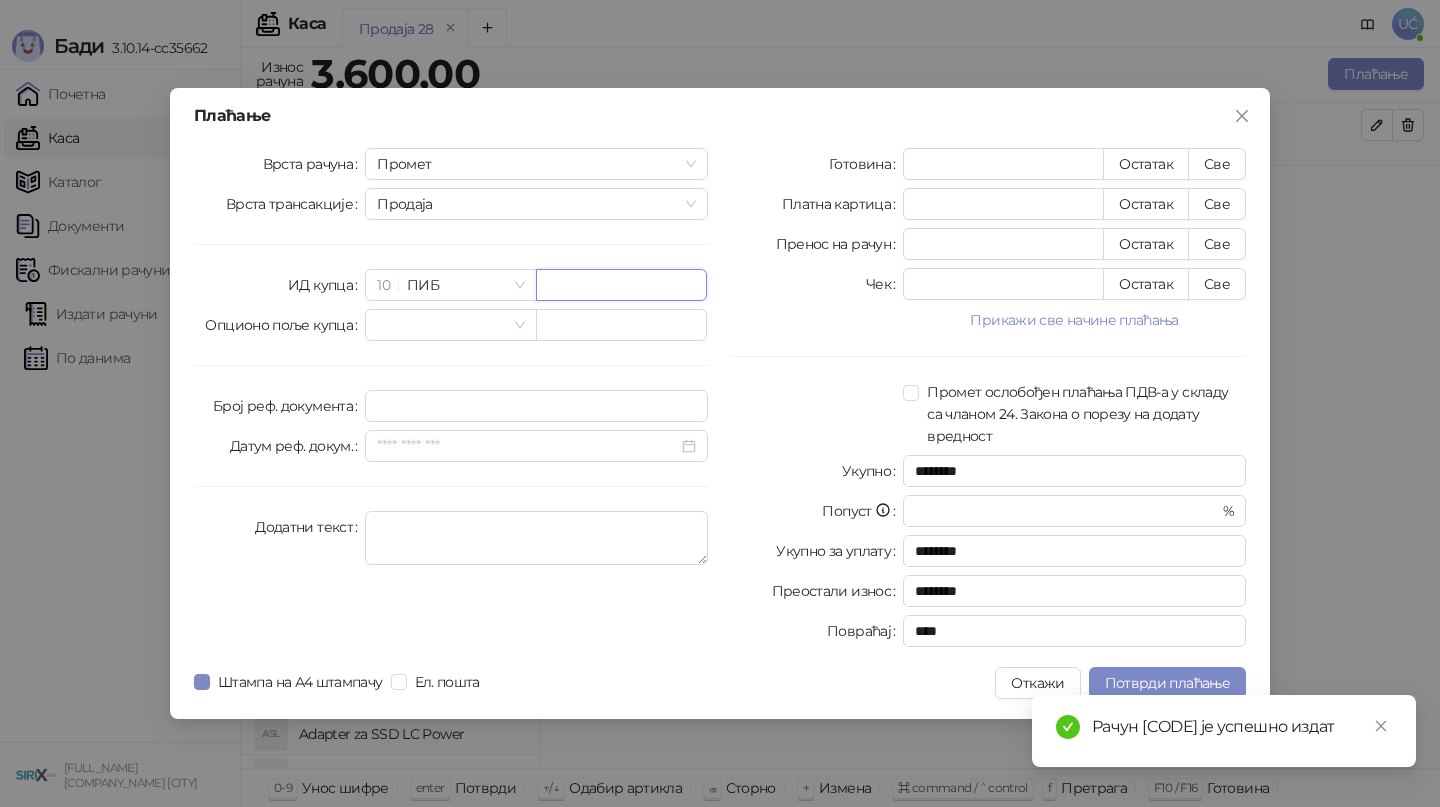 click at bounding box center [621, 285] 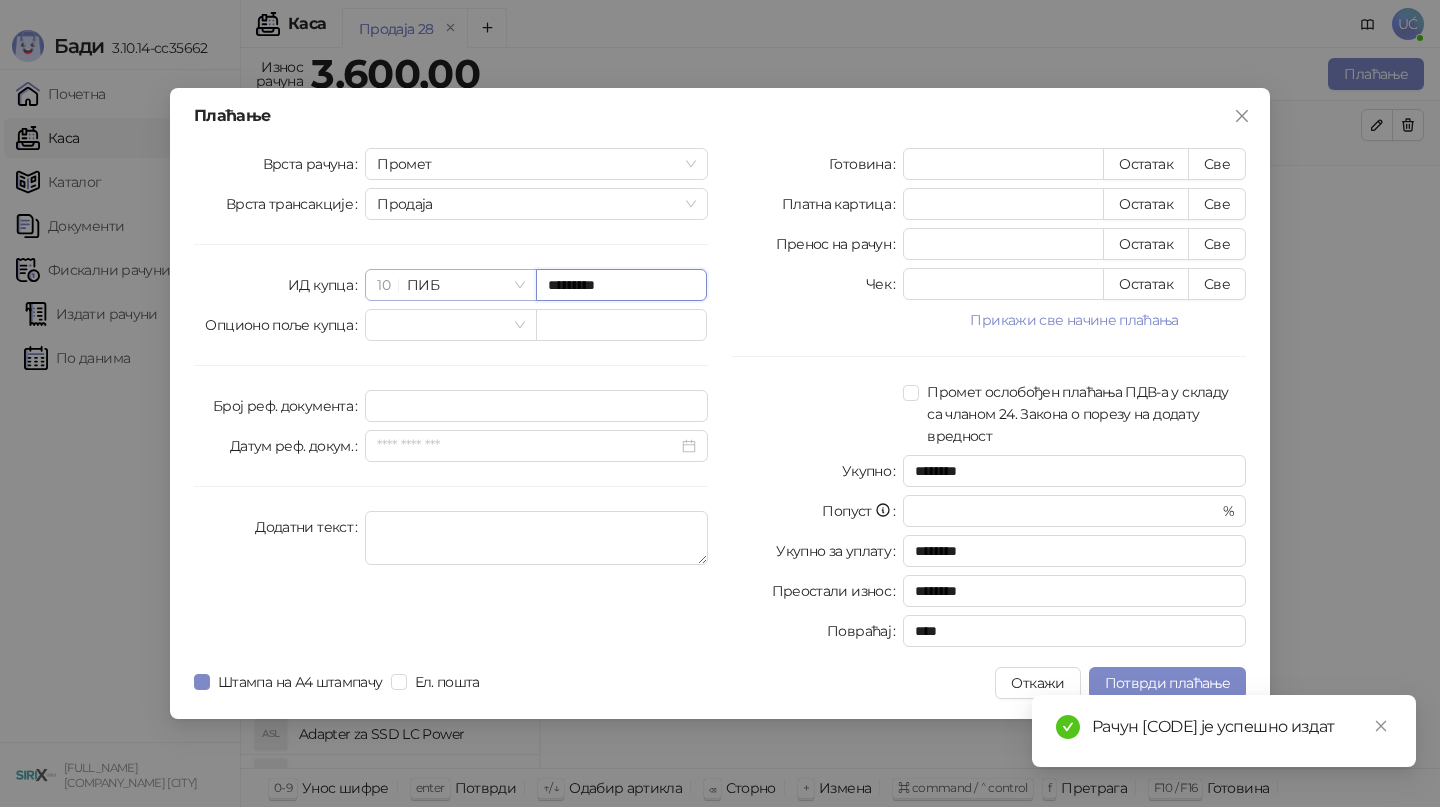 drag, startPoint x: 645, startPoint y: 285, endPoint x: 509, endPoint y: 278, distance: 136.18002 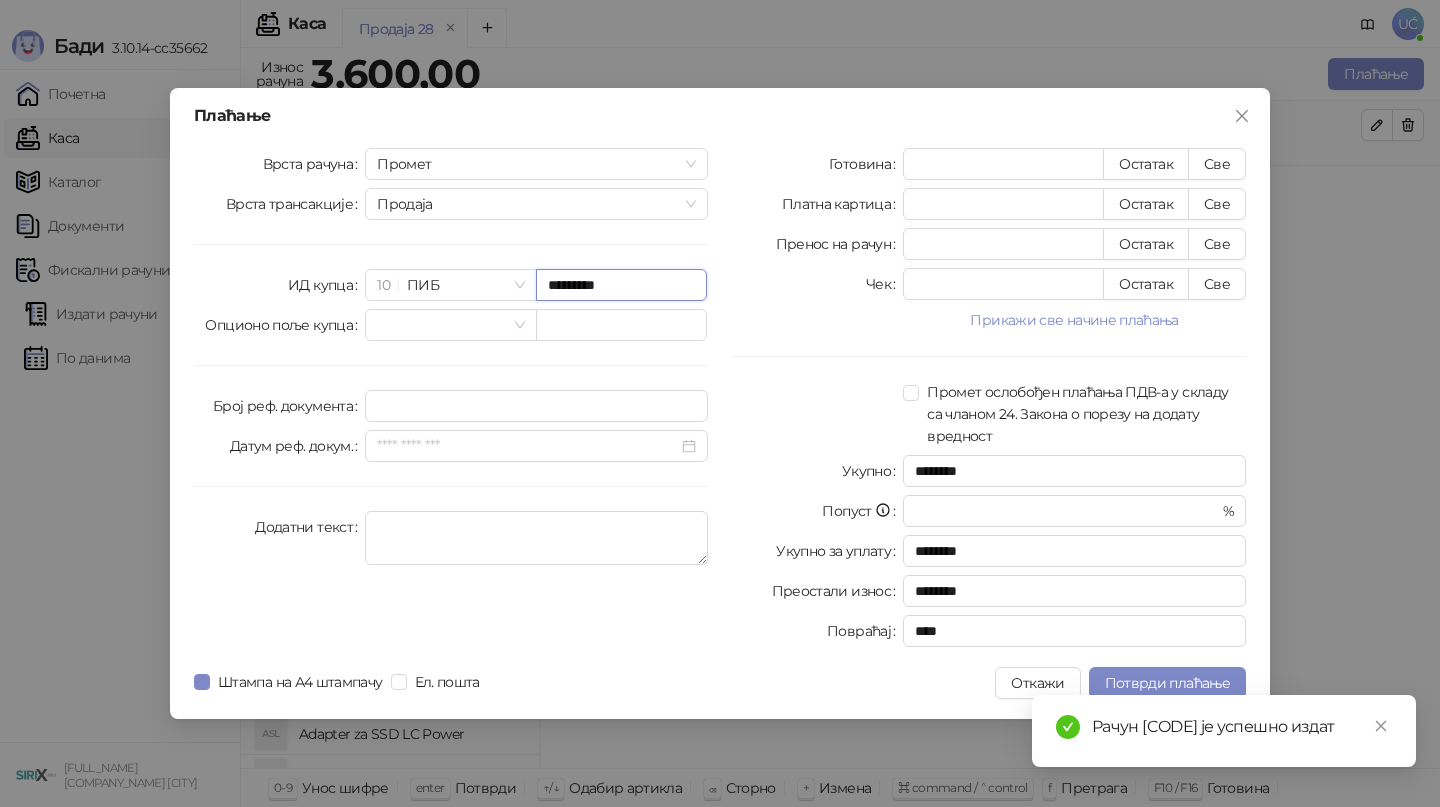 click on "*********" at bounding box center [621, 285] 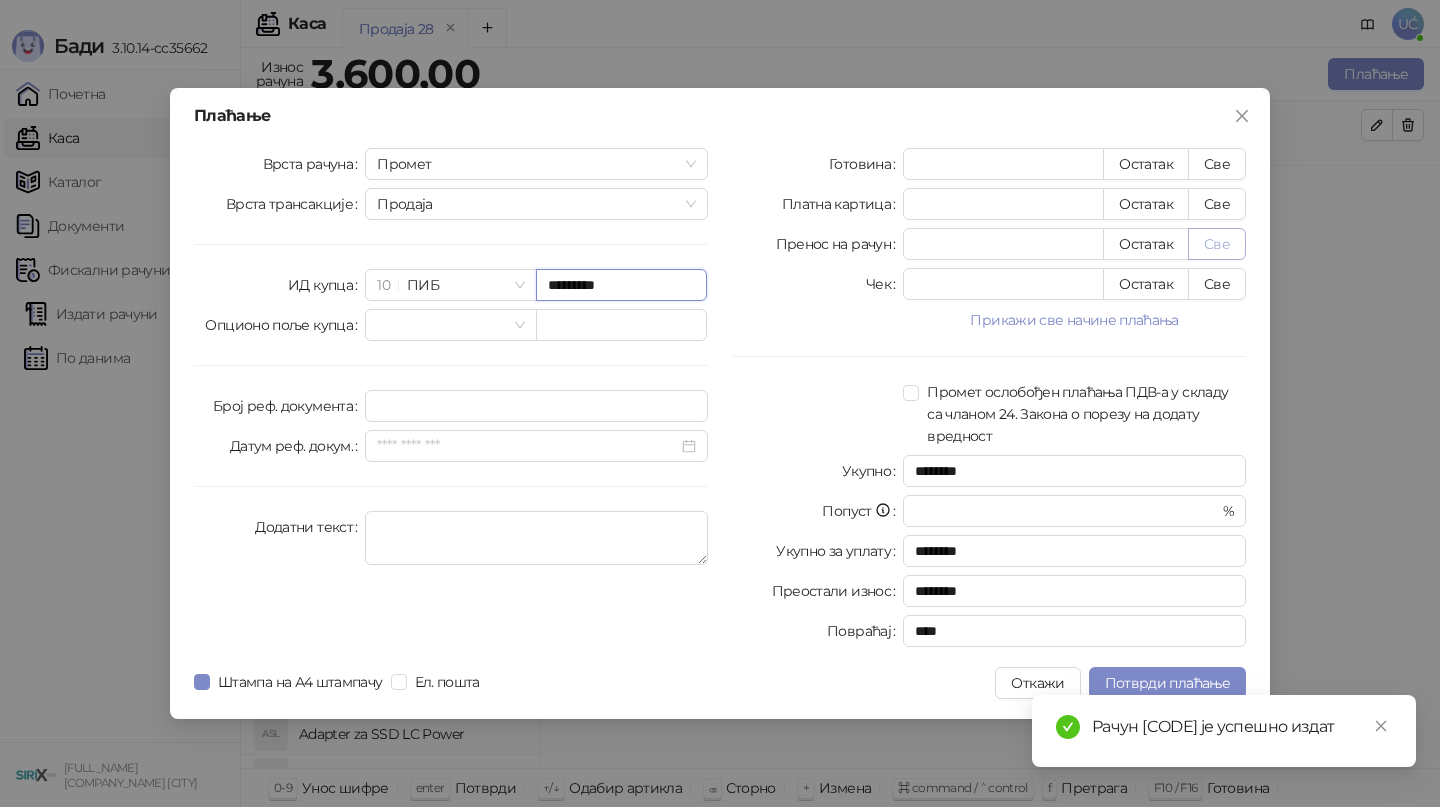 type on "*********" 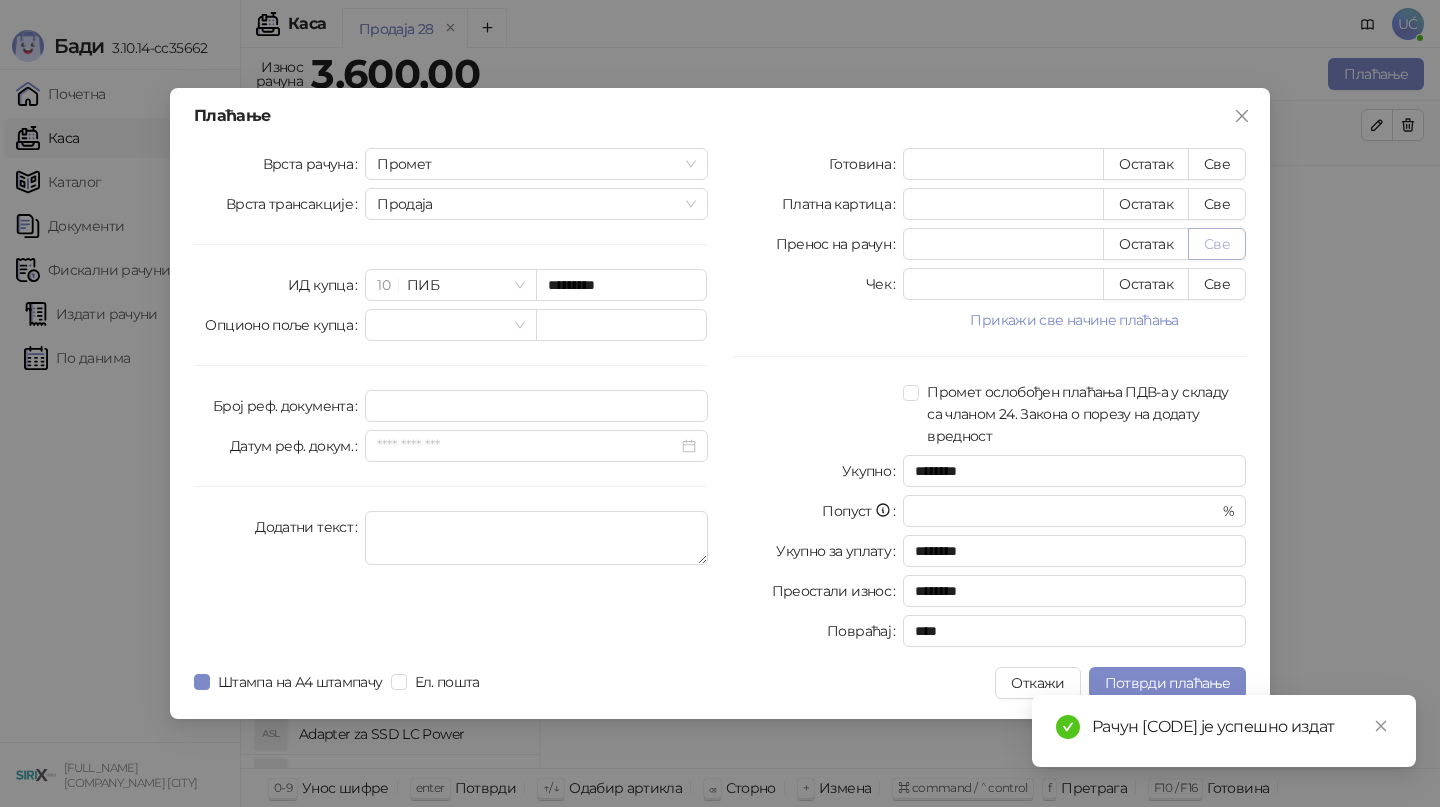 click on "Све" at bounding box center (1217, 244) 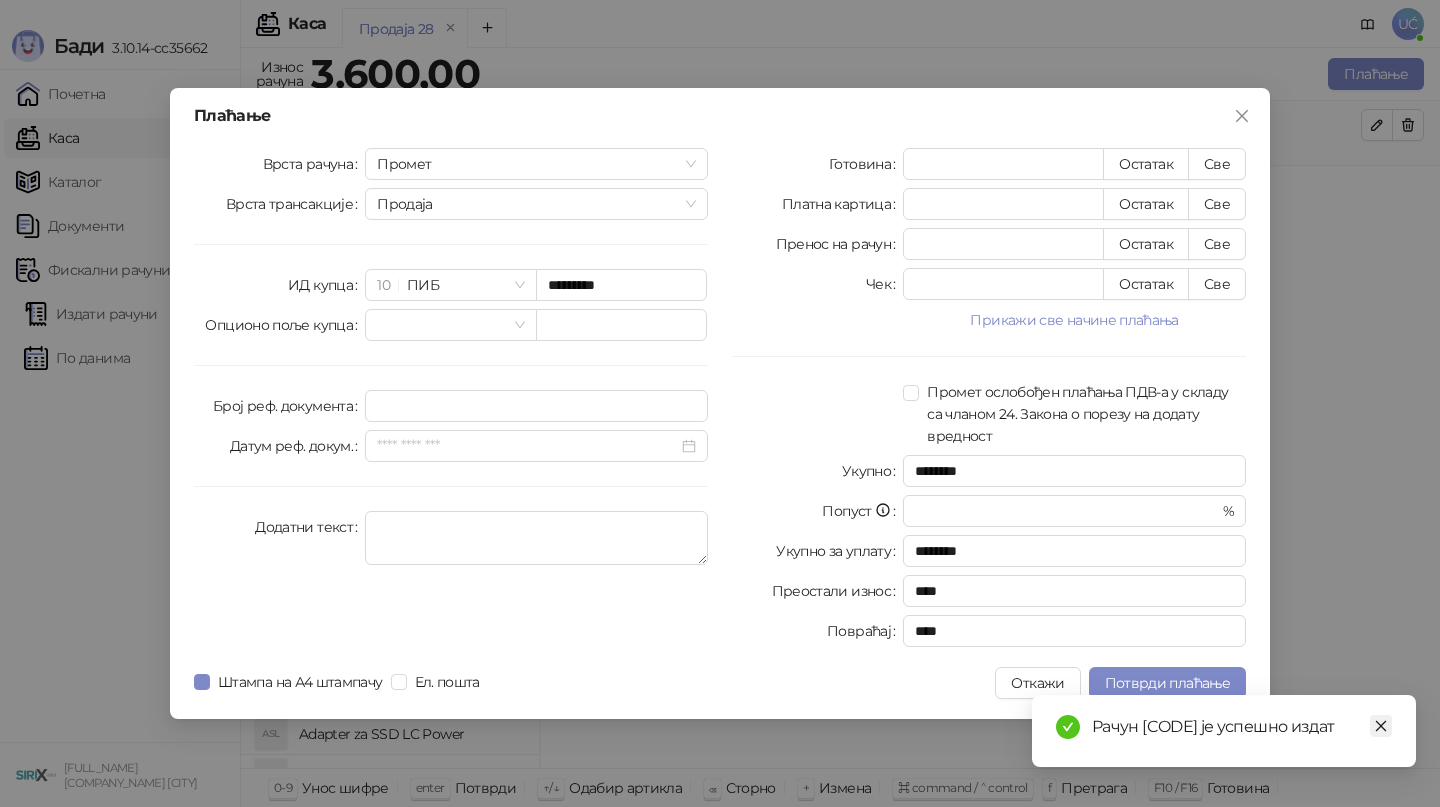 click 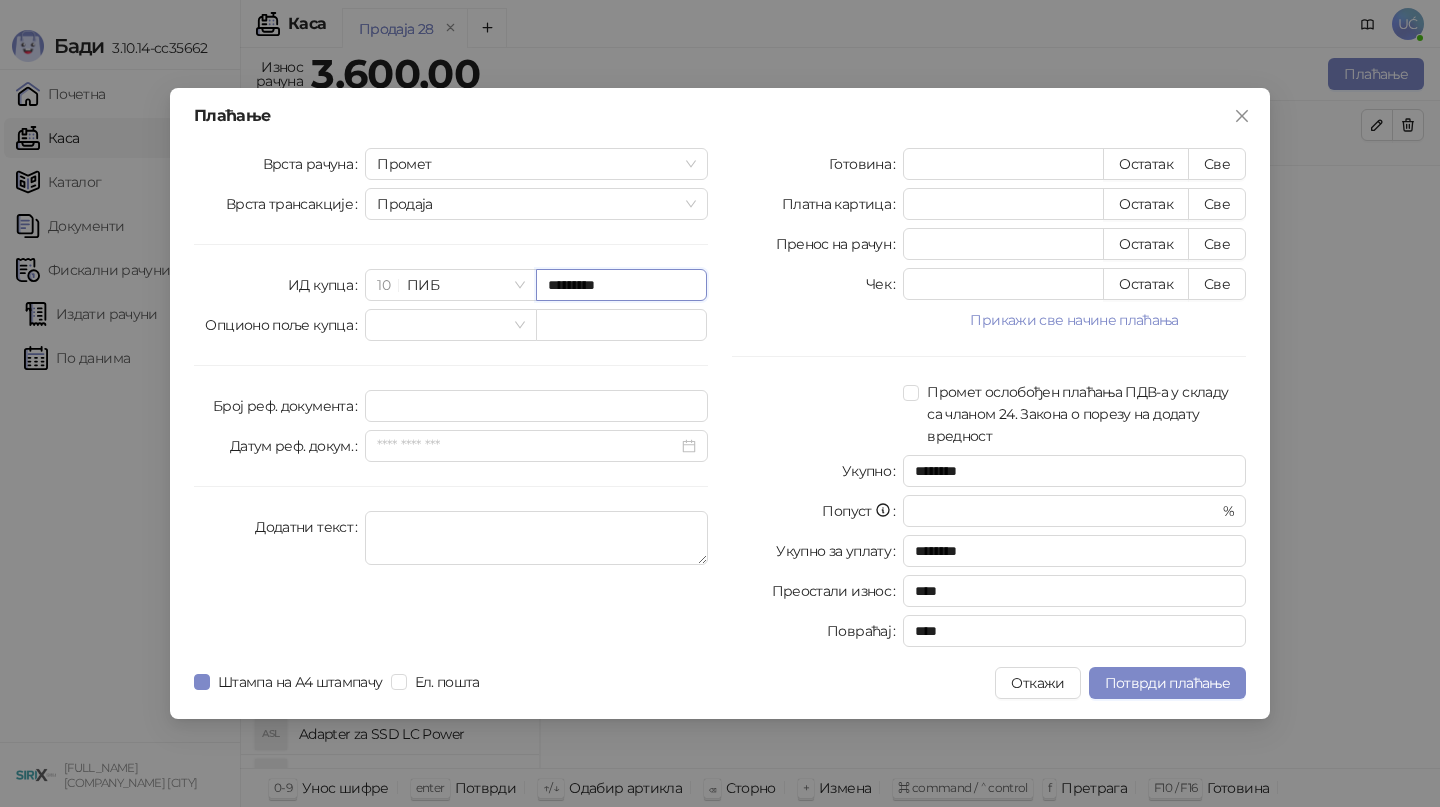 click on "*********" at bounding box center [621, 285] 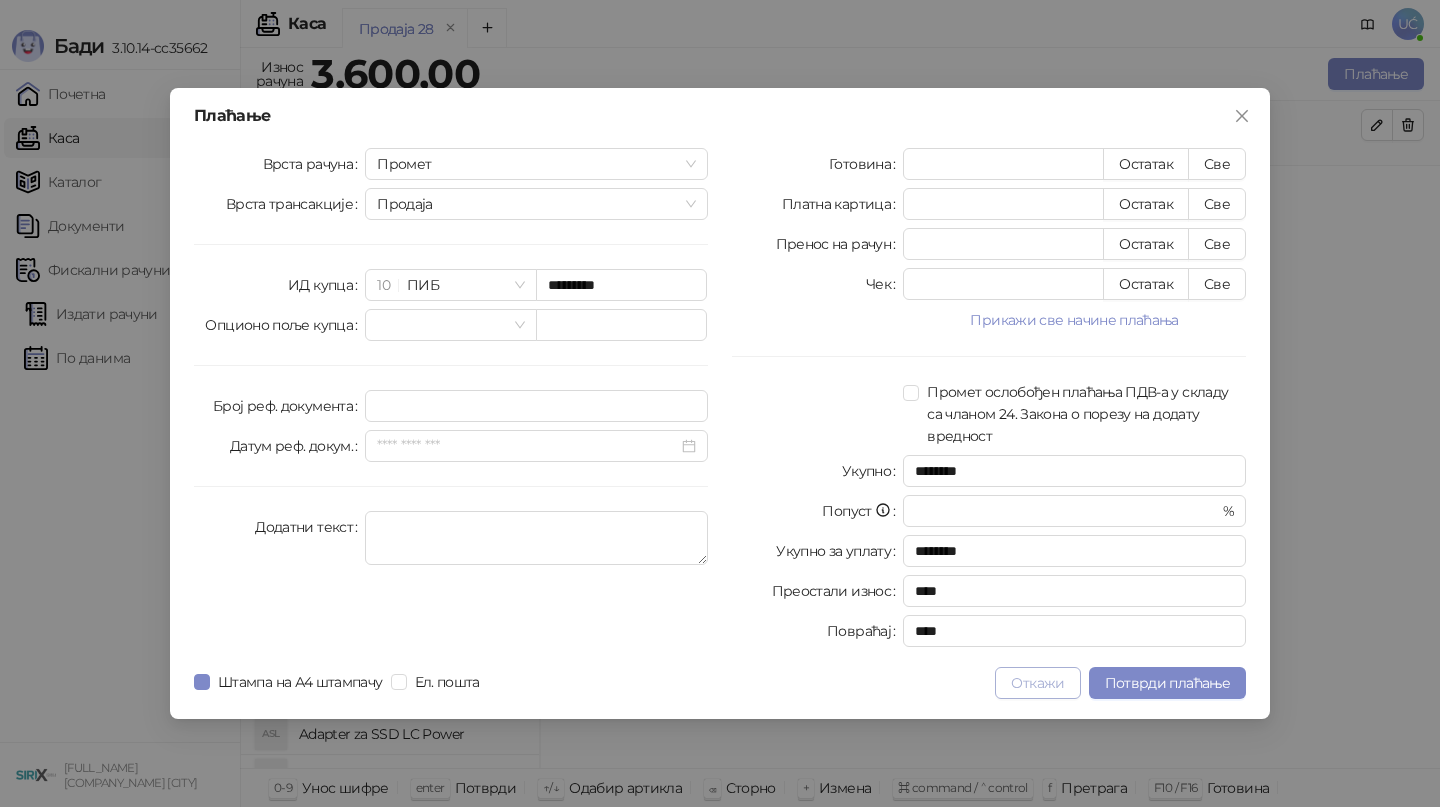 click on "Откажи" at bounding box center (1037, 683) 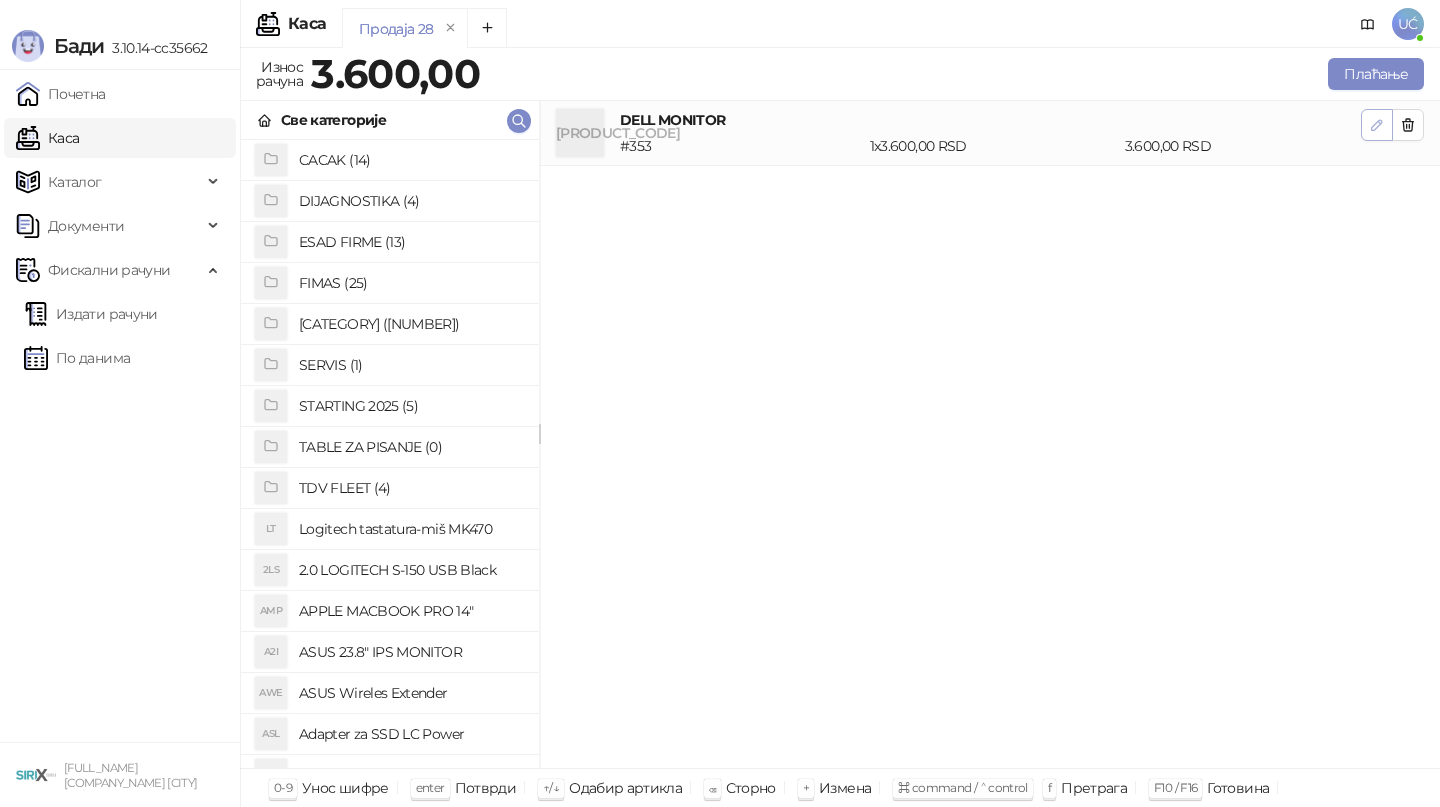click at bounding box center (1377, 125) 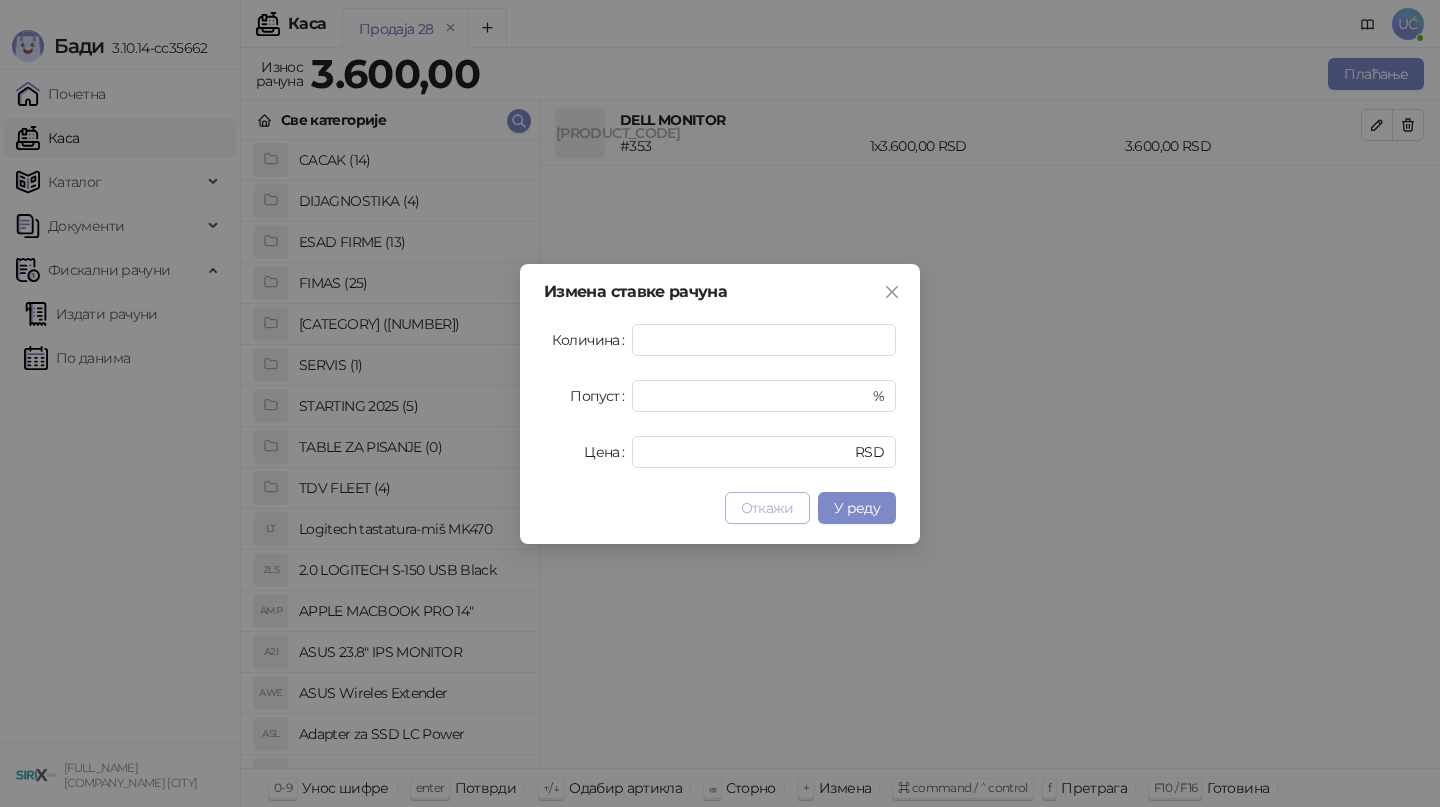 click on "Откажи" at bounding box center [767, 508] 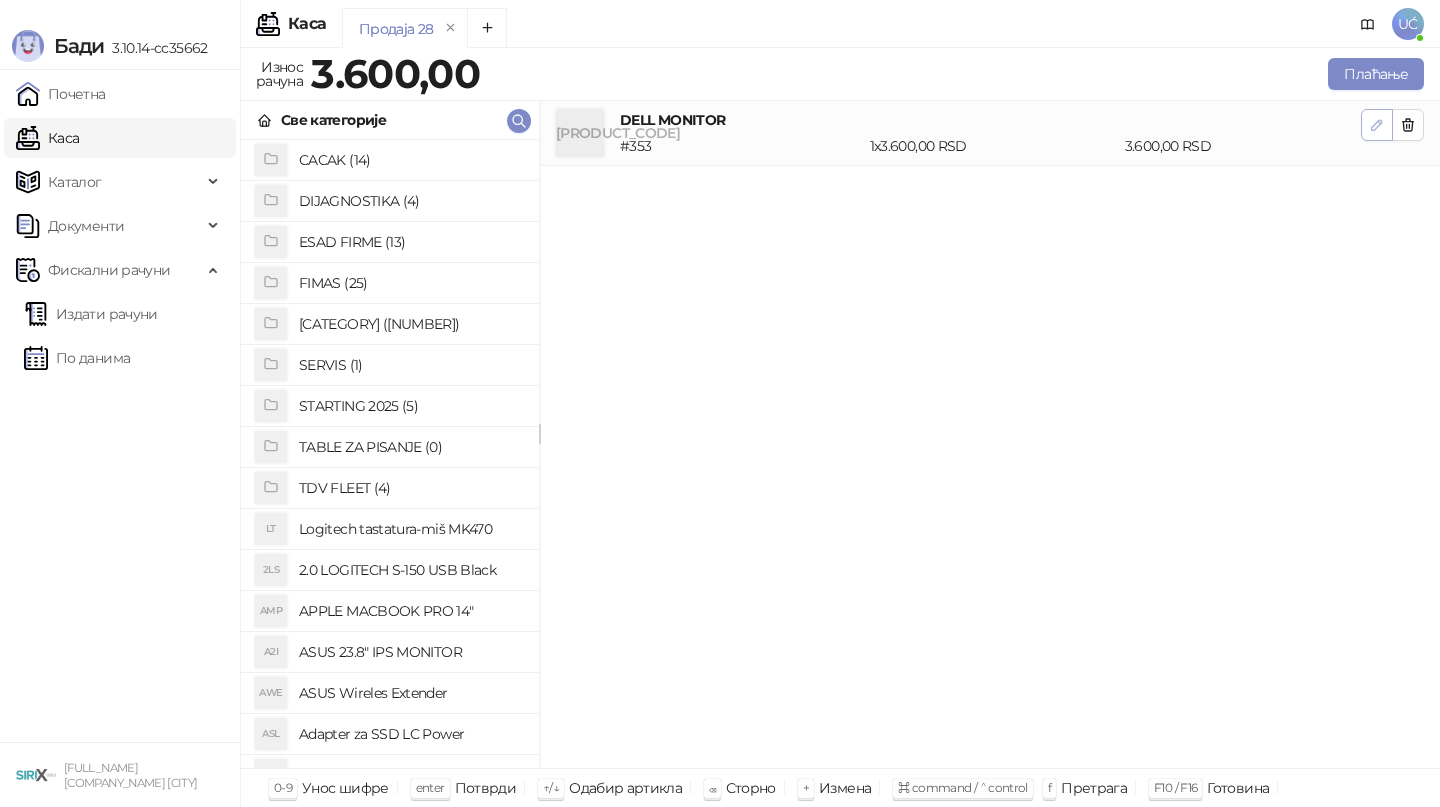 click 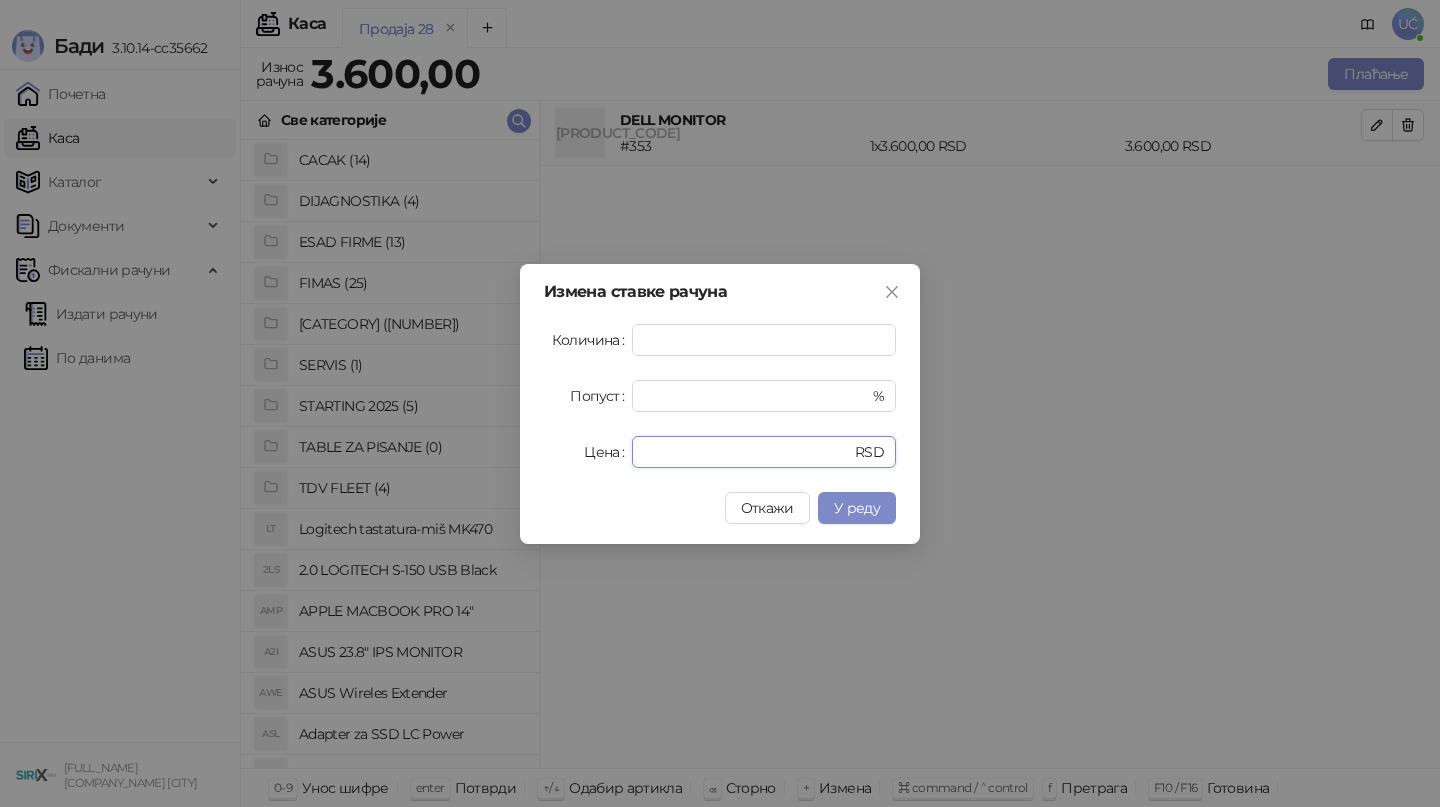 drag, startPoint x: 723, startPoint y: 453, endPoint x: 607, endPoint y: 453, distance: 116 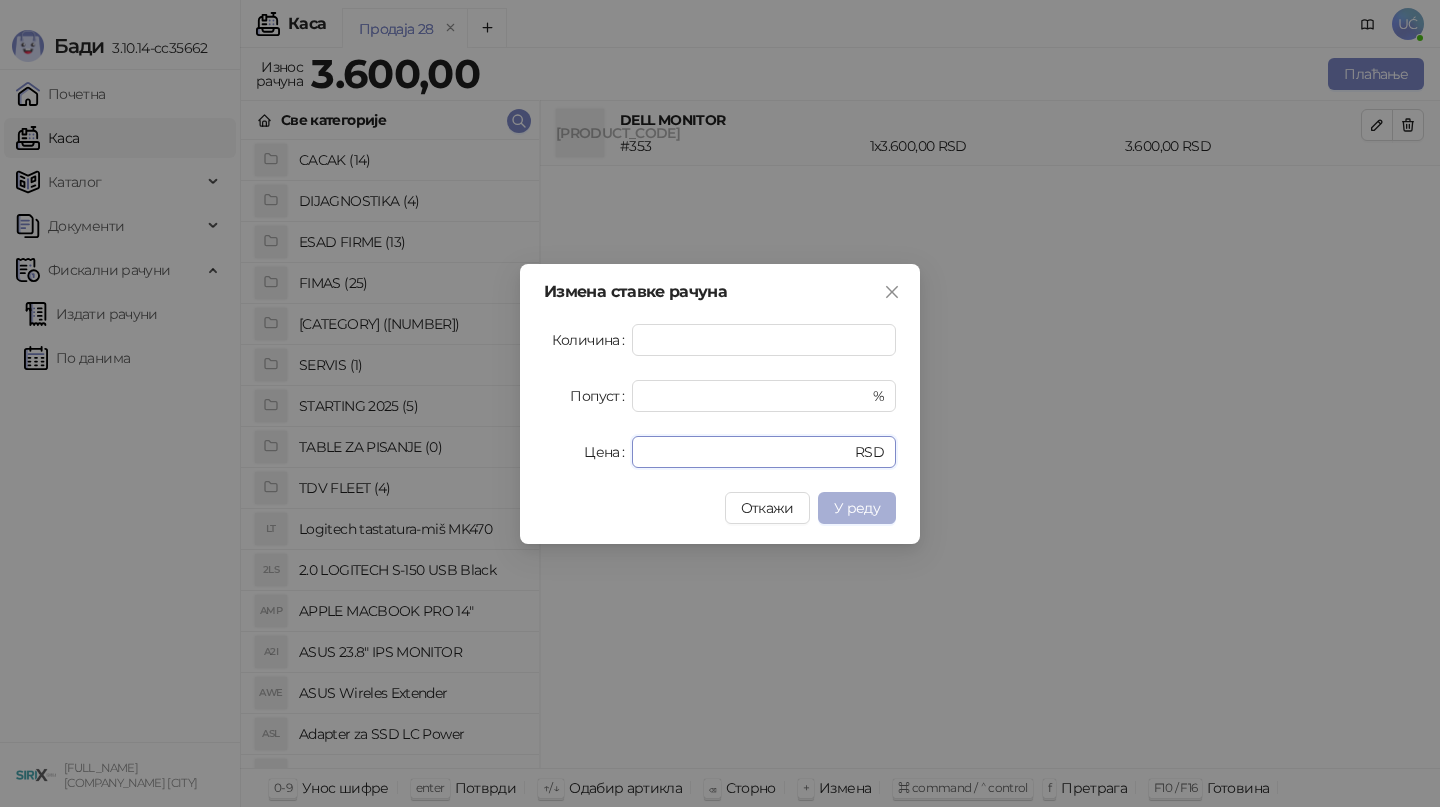 type on "****" 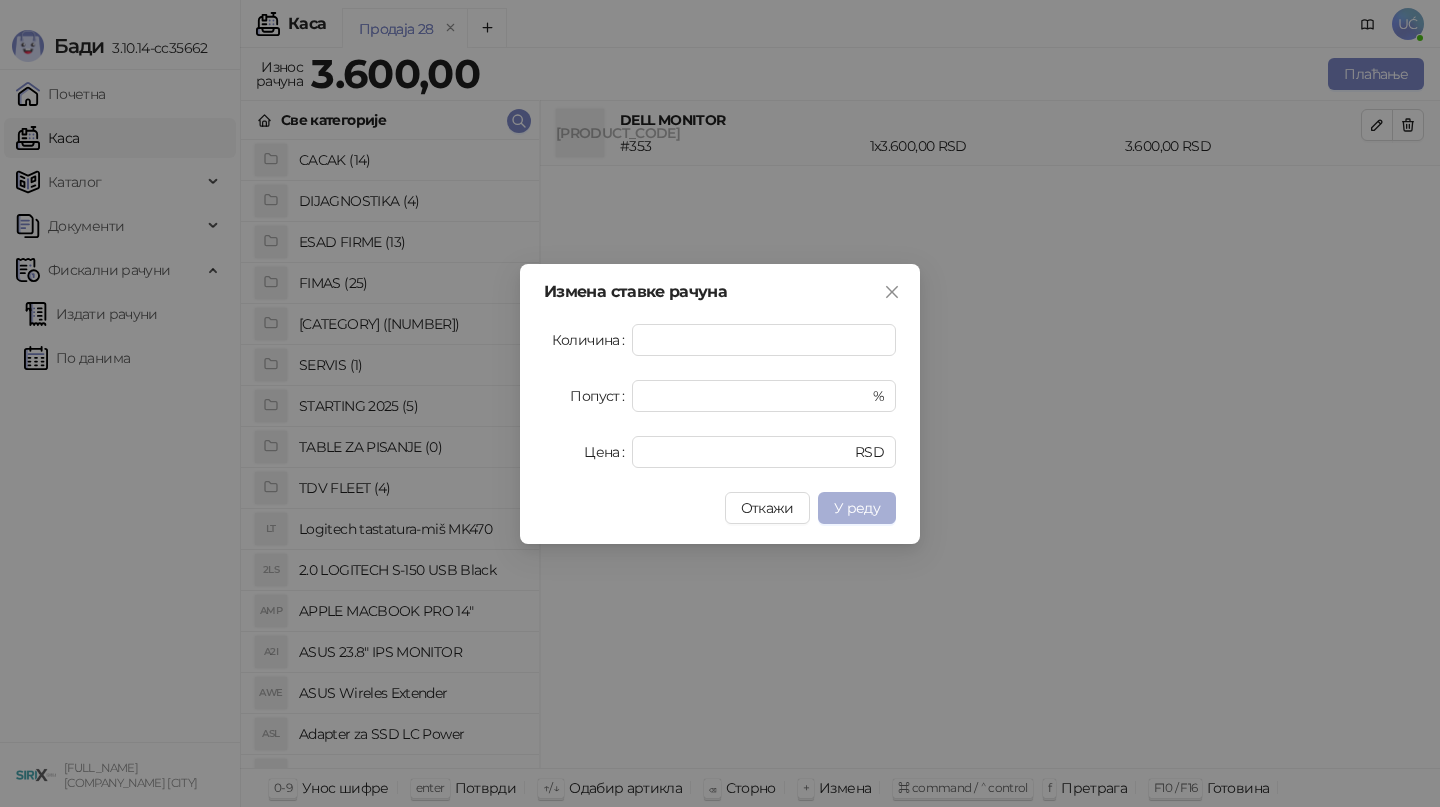 click on "У реду" at bounding box center (857, 508) 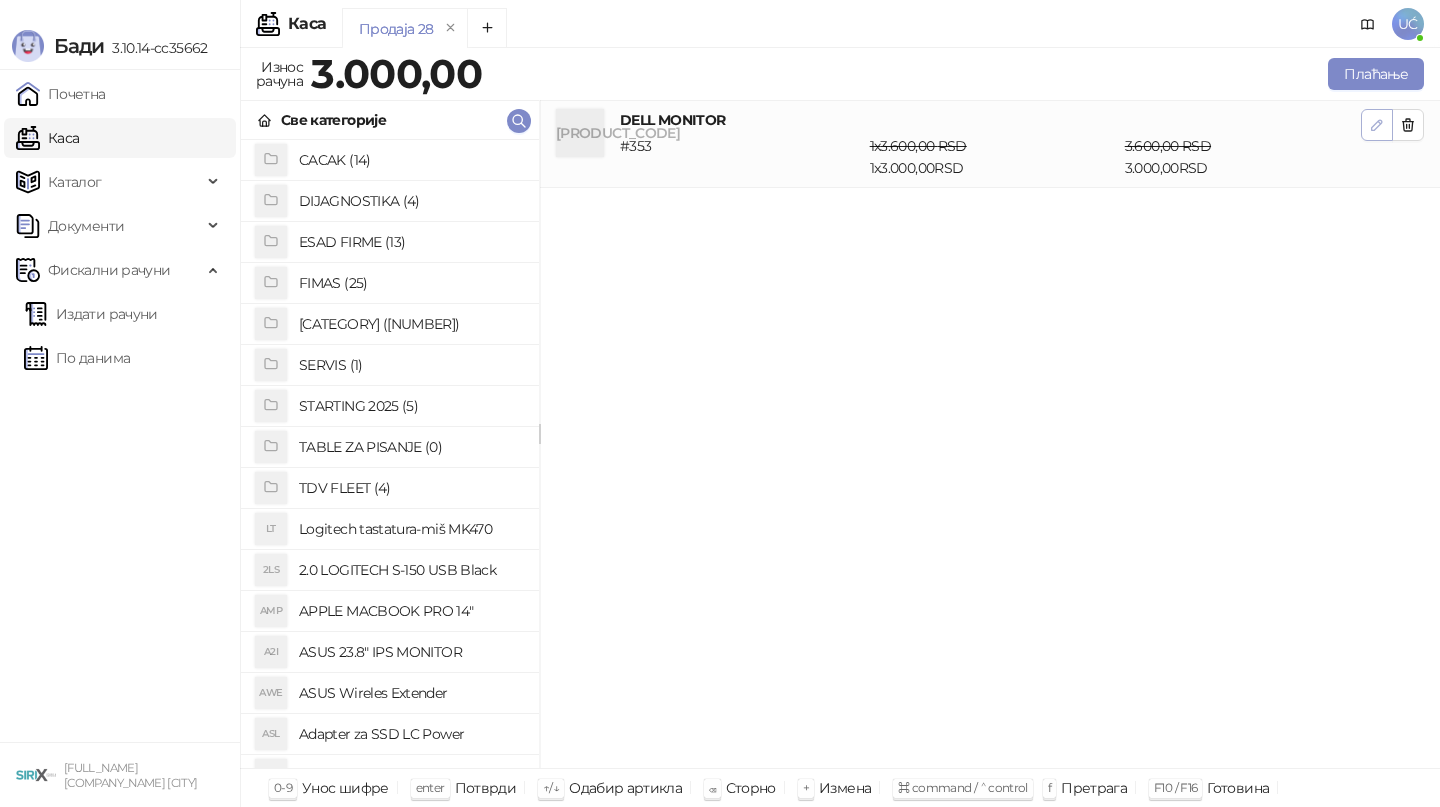 click at bounding box center (1377, 125) 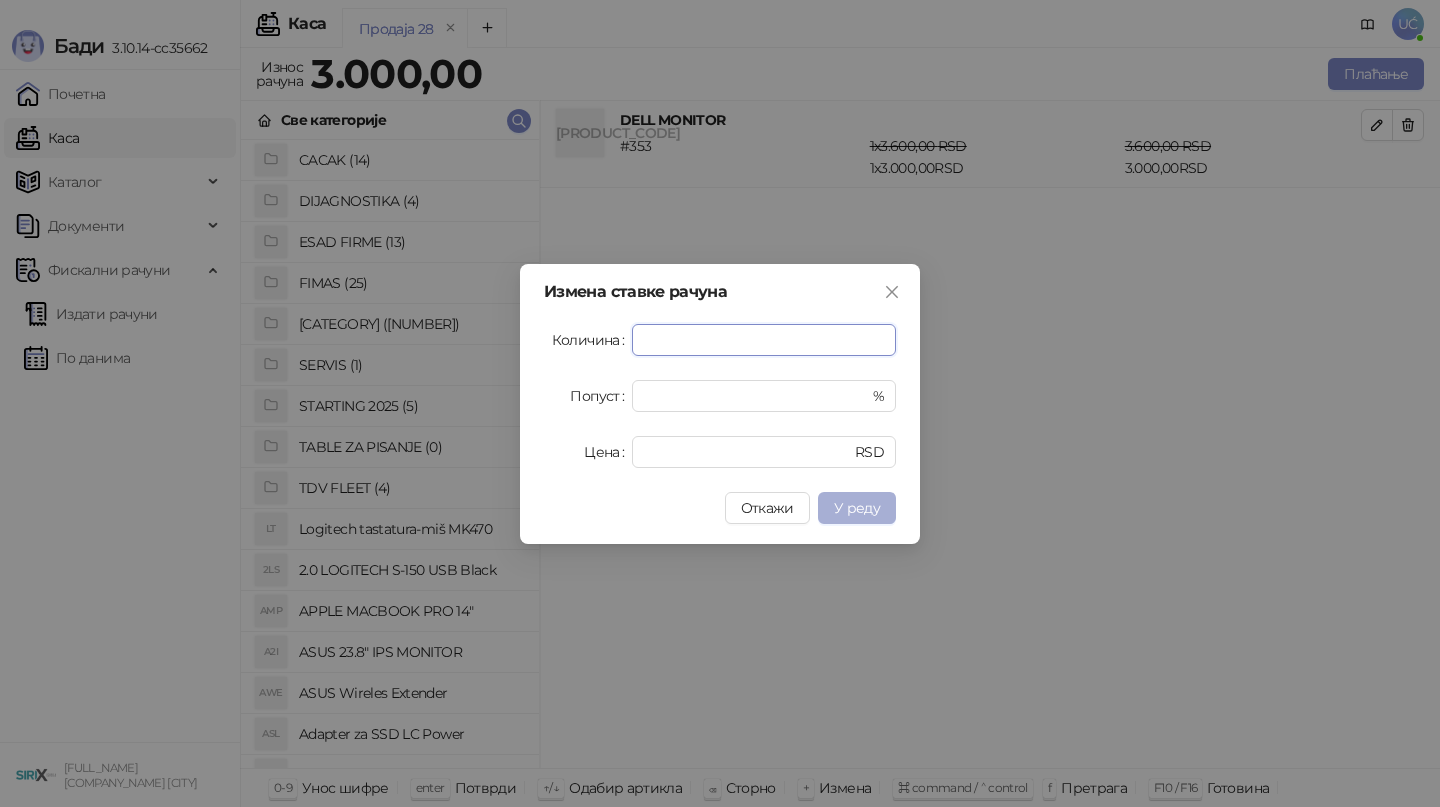 type on "*" 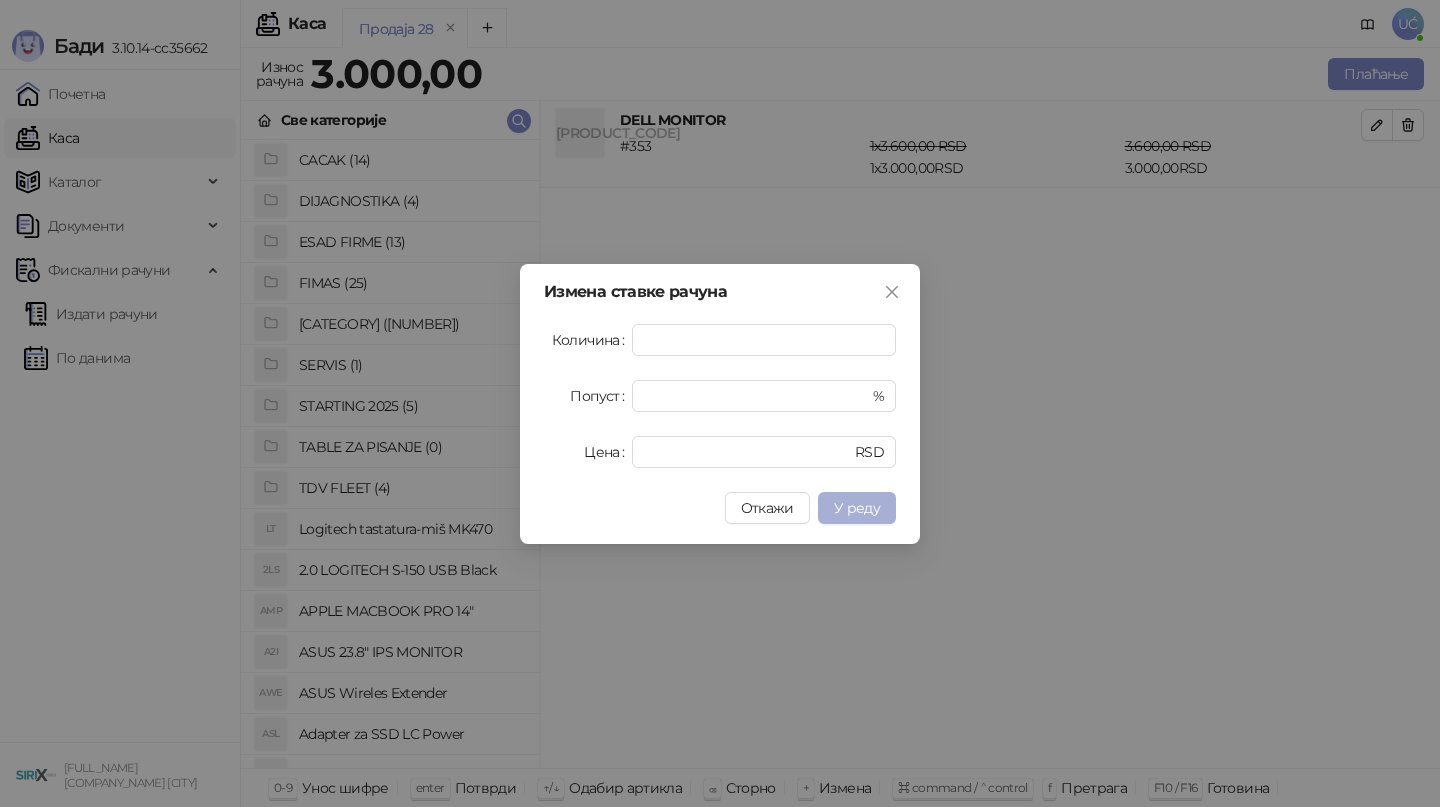 click on "У реду" at bounding box center (857, 508) 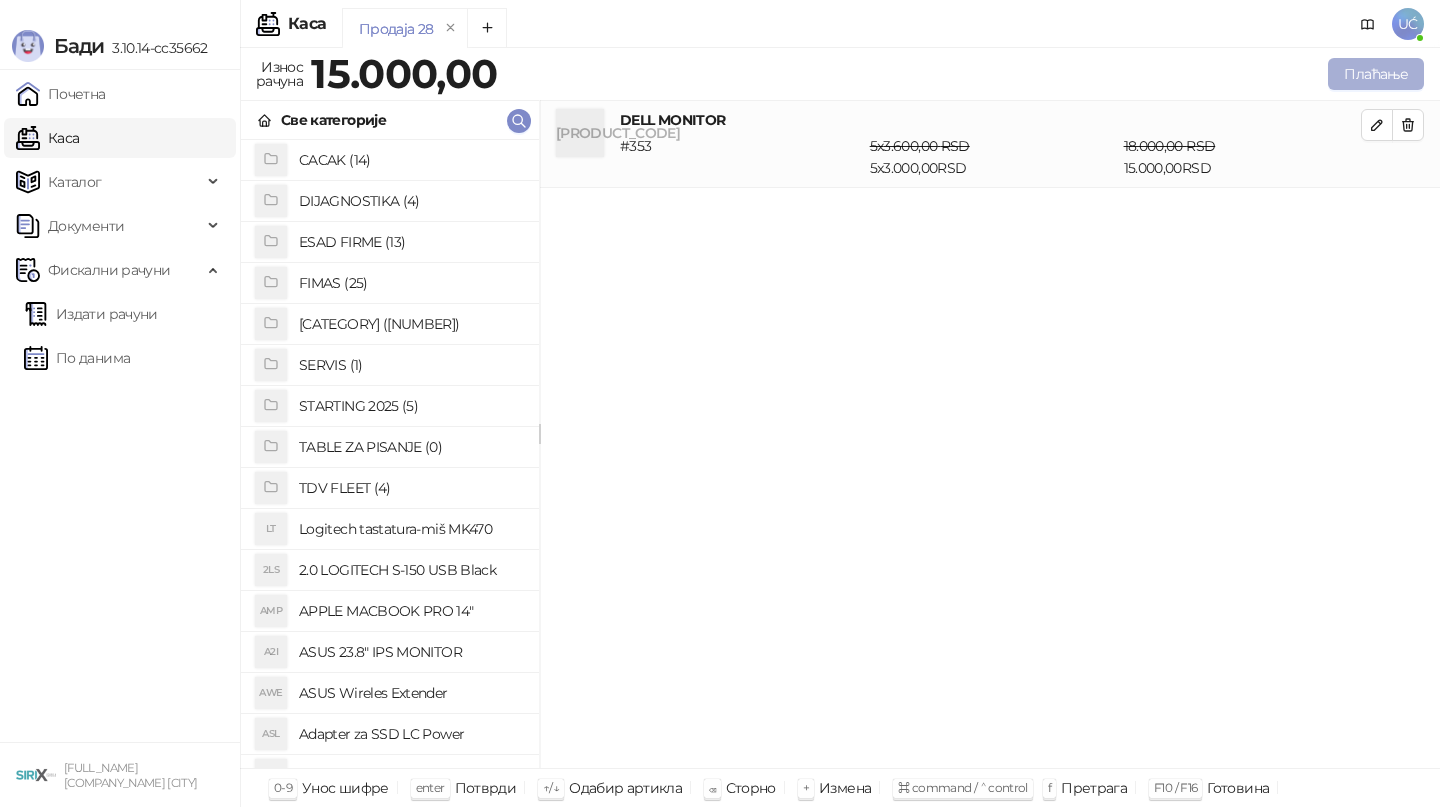 click on "Плаћање" at bounding box center (1376, 74) 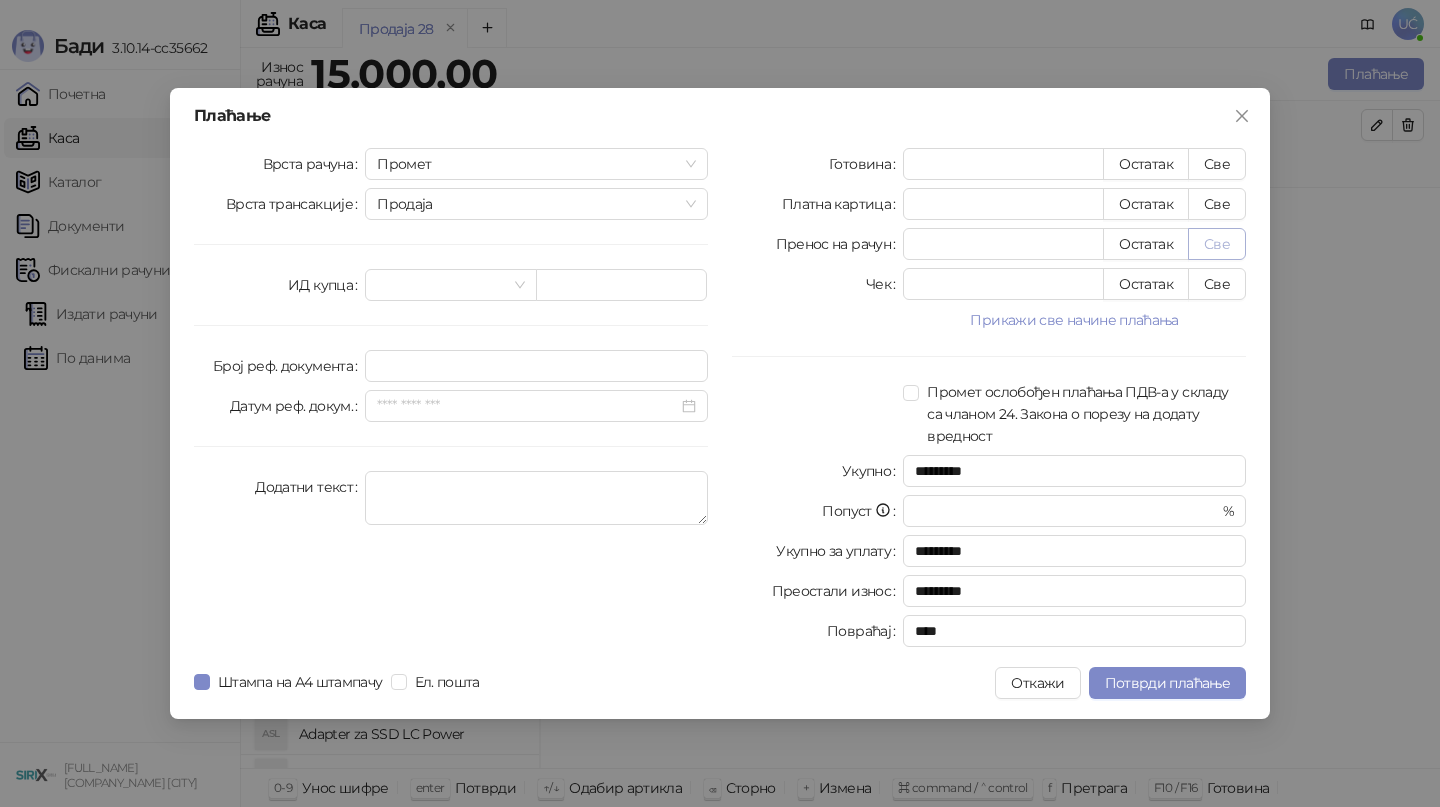 click on "Све" at bounding box center [1217, 244] 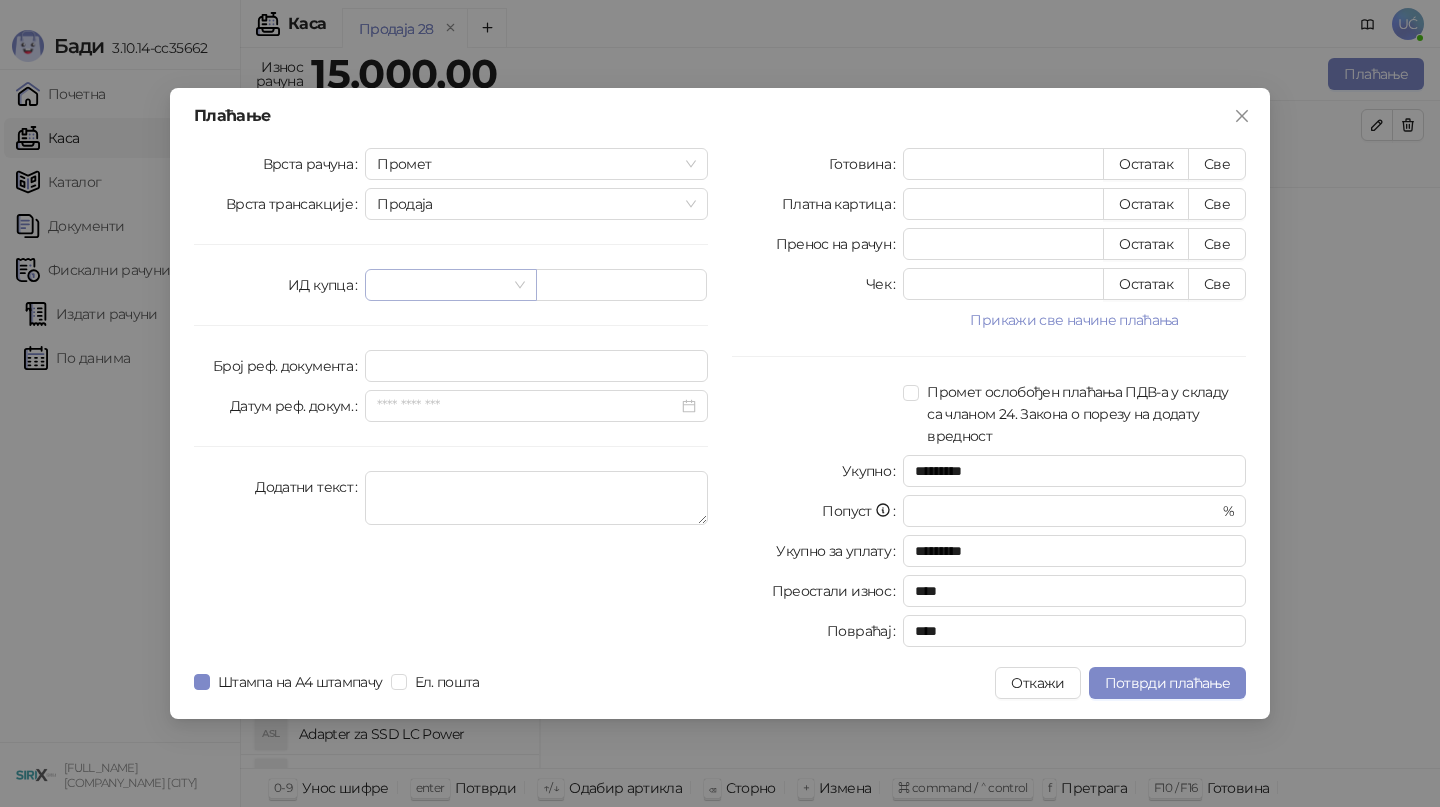 click at bounding box center [441, 285] 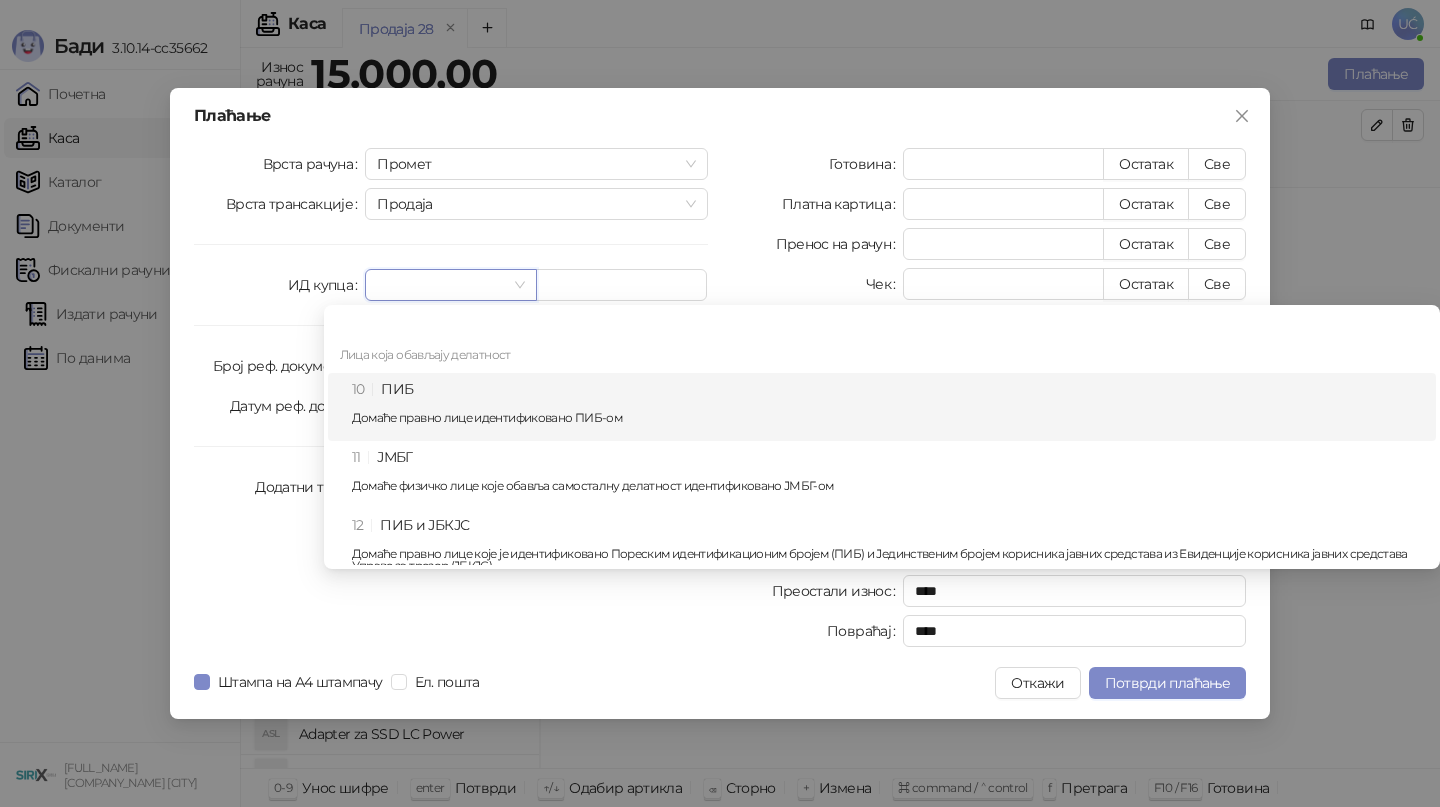 click on "10 ПИБ Домаће правно лице идентификовано ПИБ-ом" at bounding box center (888, 407) 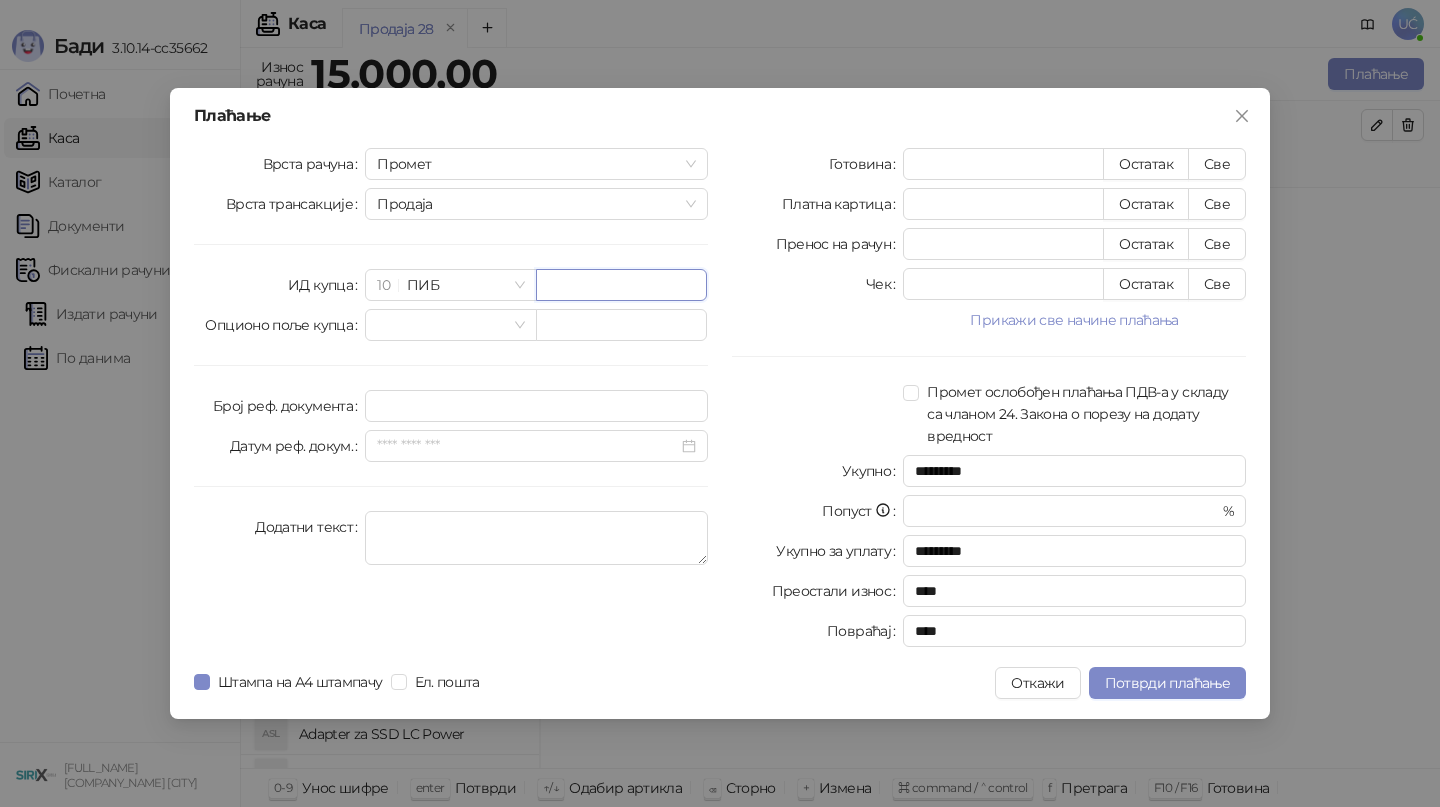 paste on "*********" 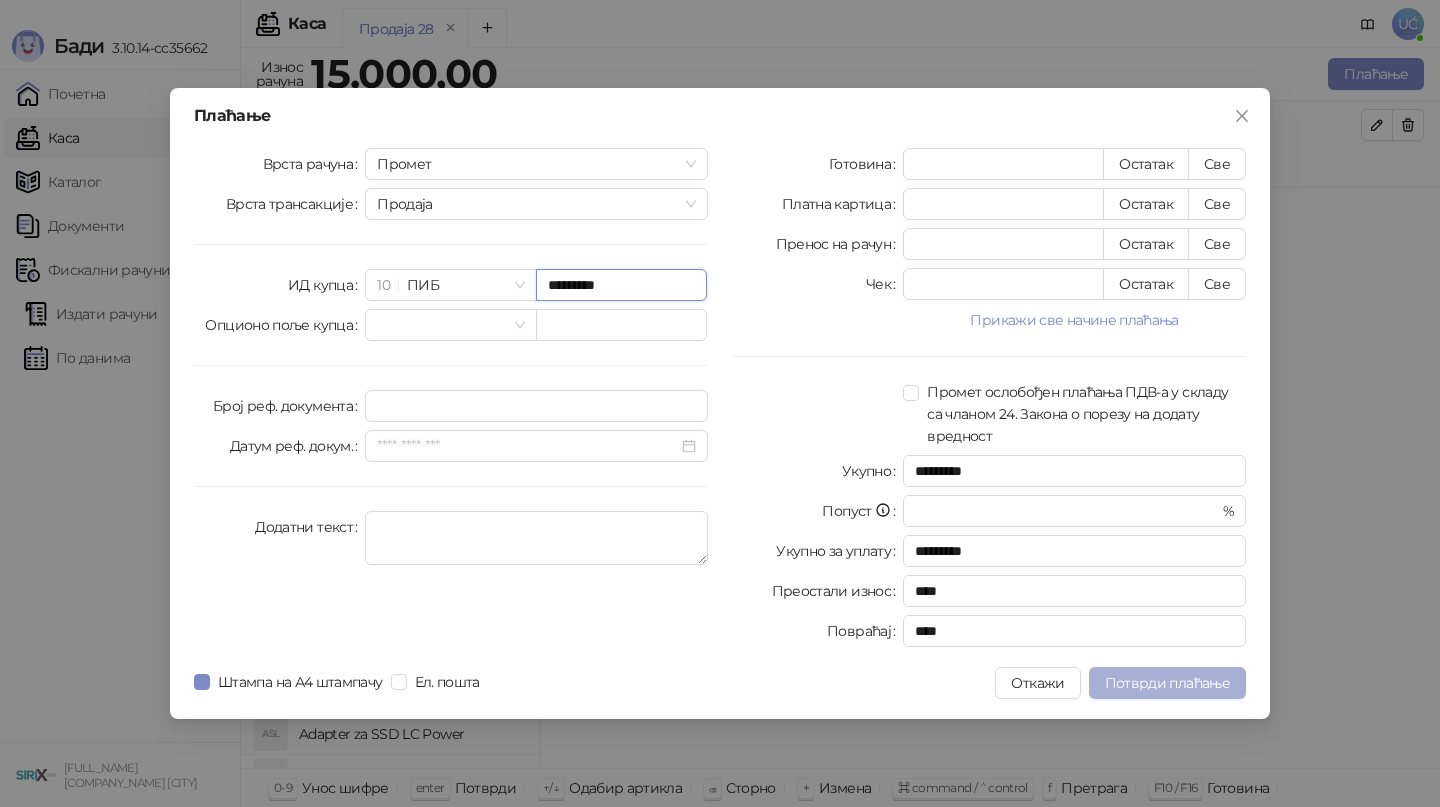 type on "*********" 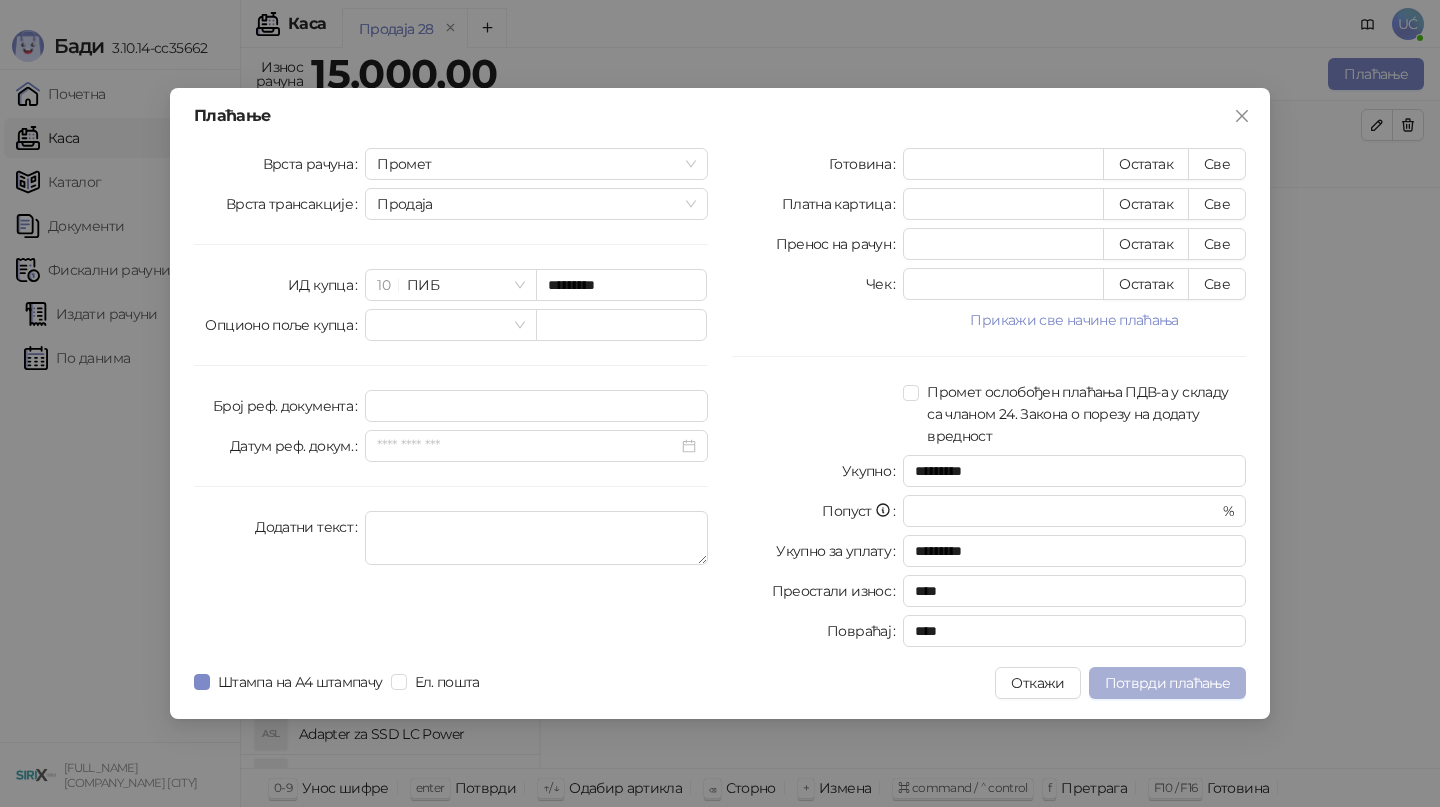click on "Потврди плаћање" at bounding box center (1167, 683) 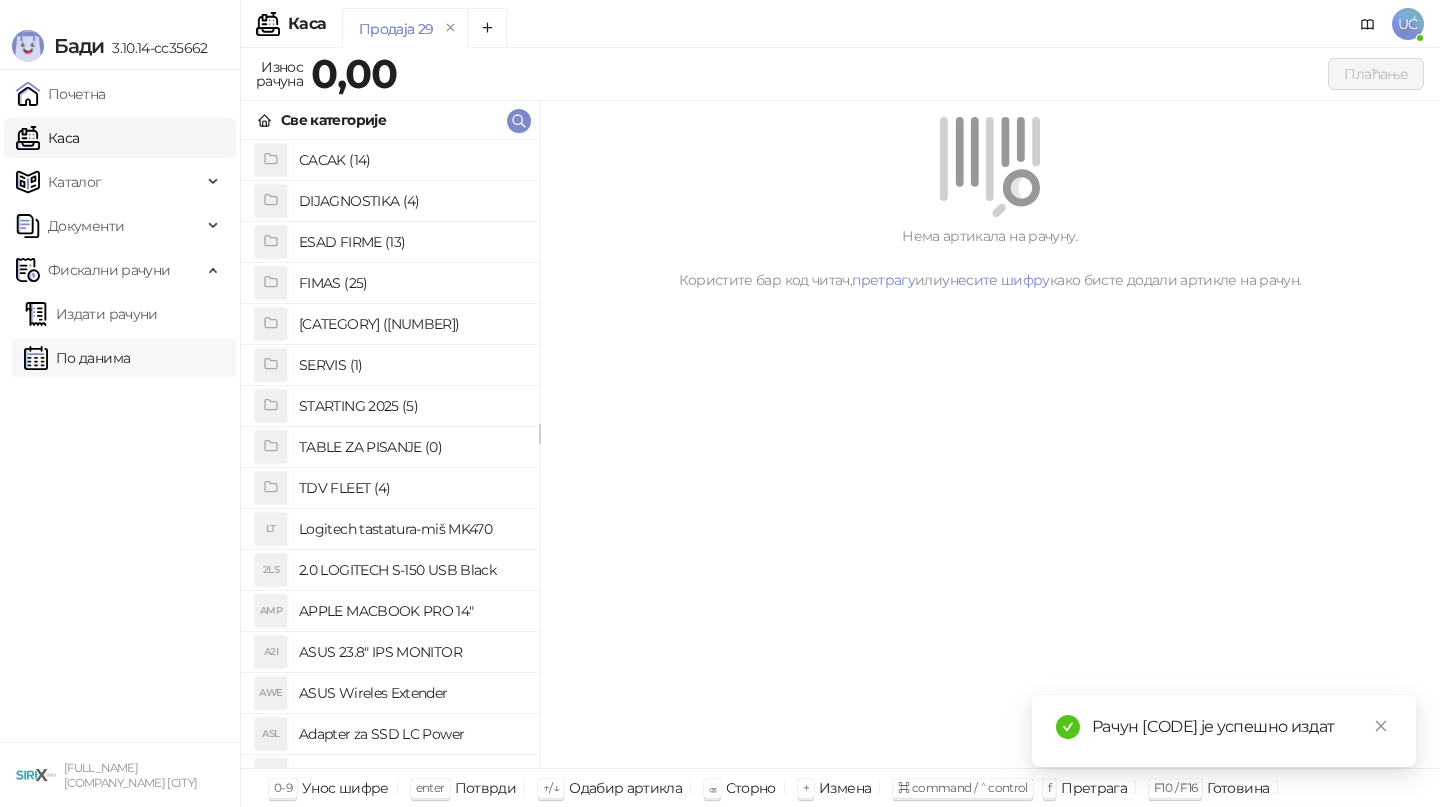 click on "По данима" at bounding box center (77, 358) 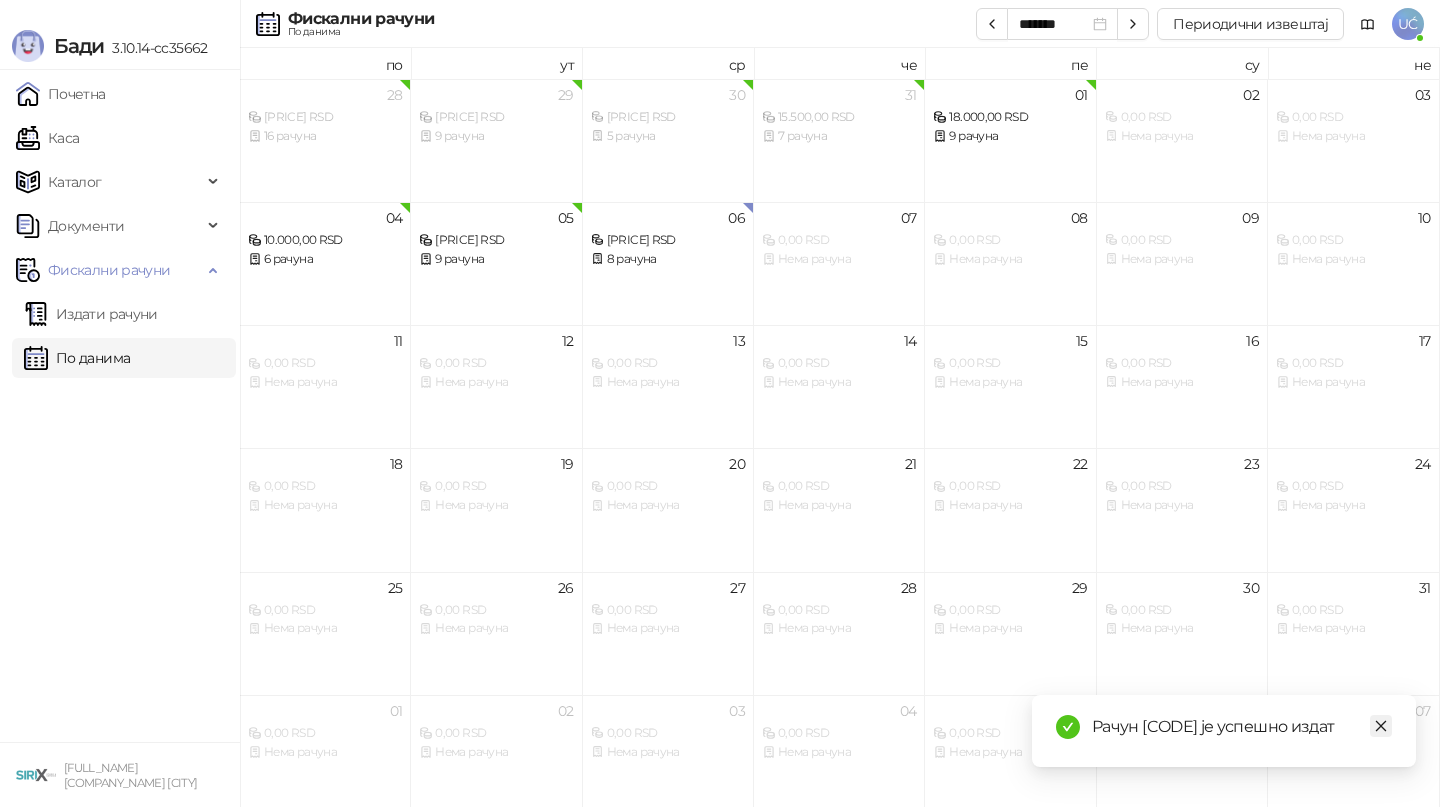 click 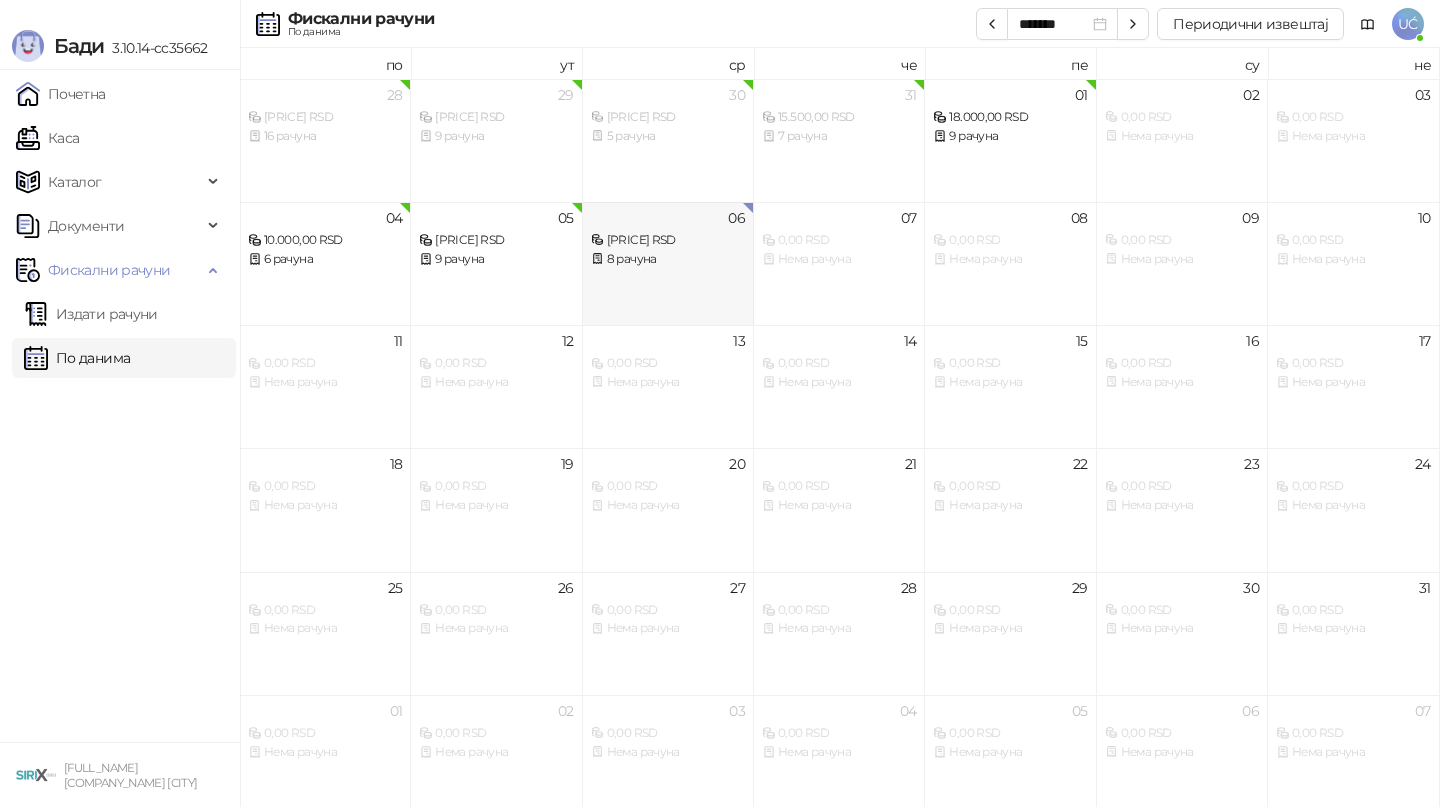 click on "[NUMBER]   [PRICE] RSD   [NUMBER] рачуна" at bounding box center [668, 263] 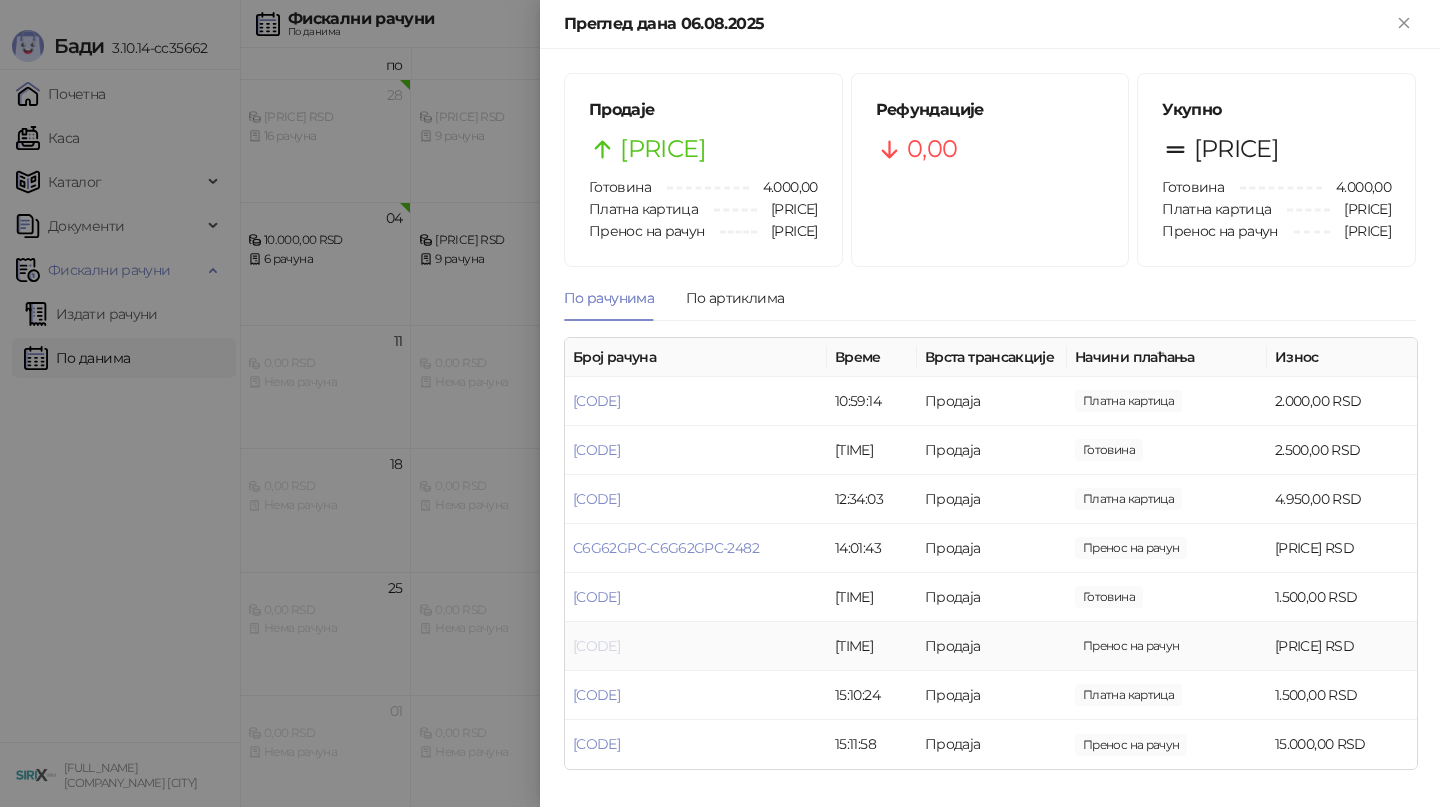 click on "[CODE]" at bounding box center (596, 646) 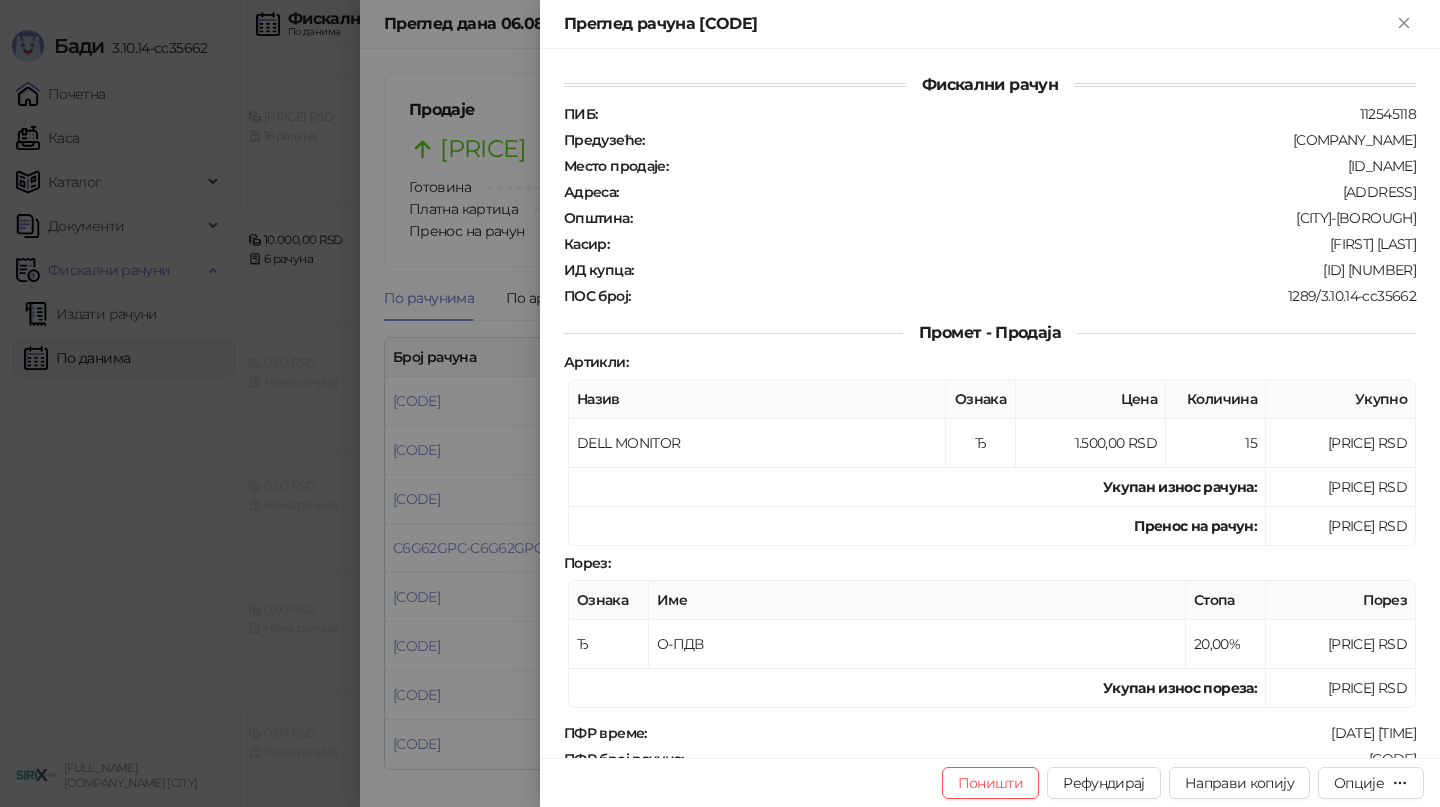 scroll, scrollTop: 339, scrollLeft: 0, axis: vertical 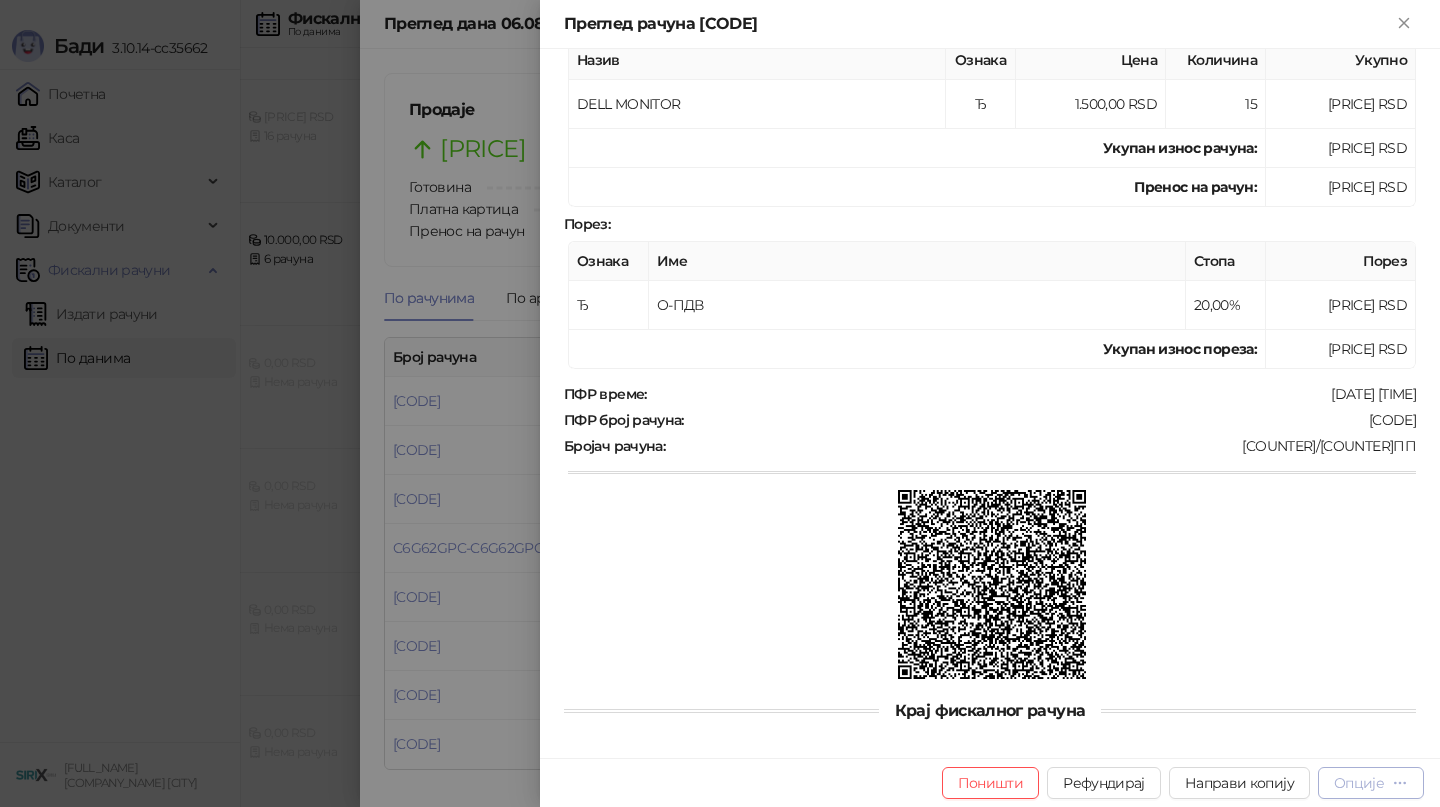 click 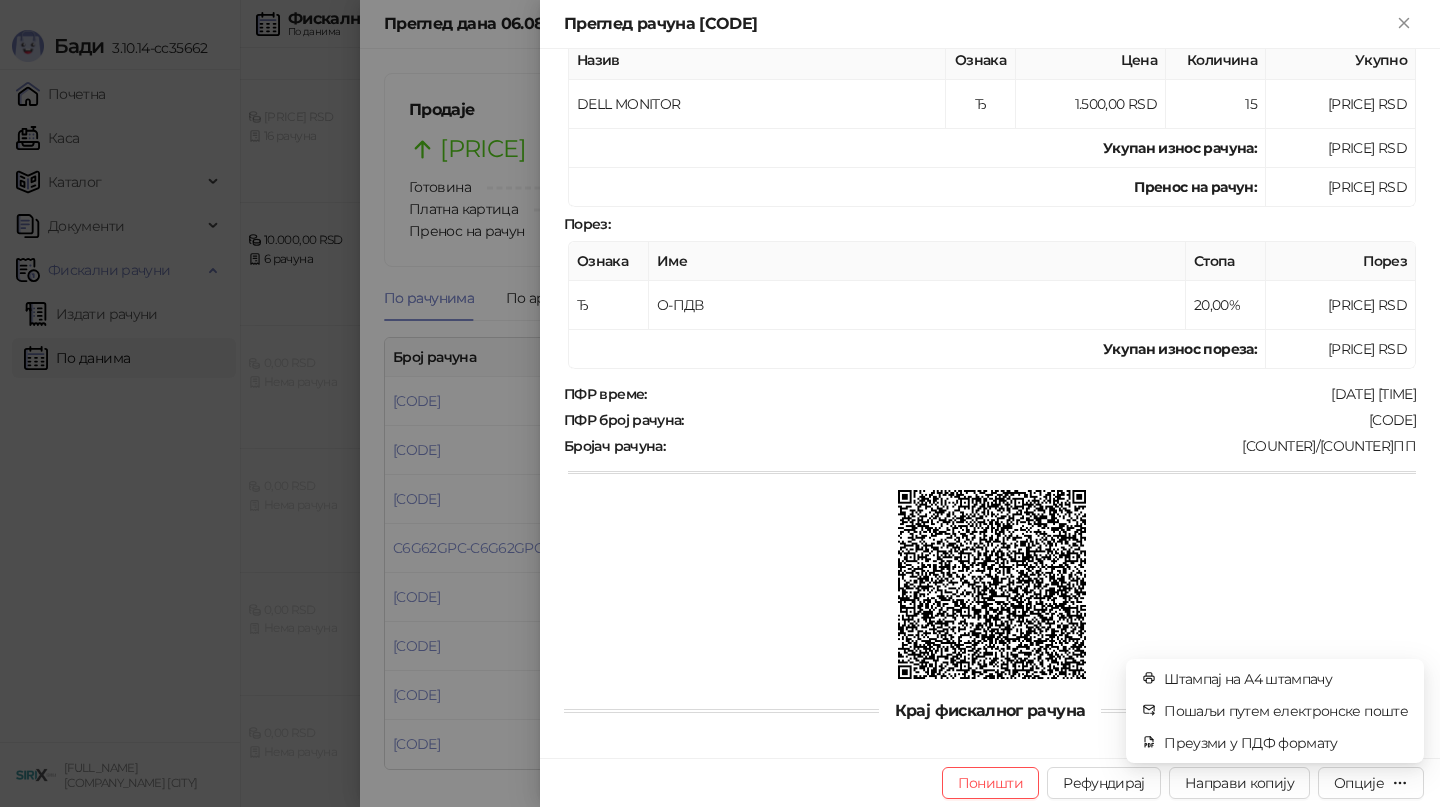 click at bounding box center [992, 586] 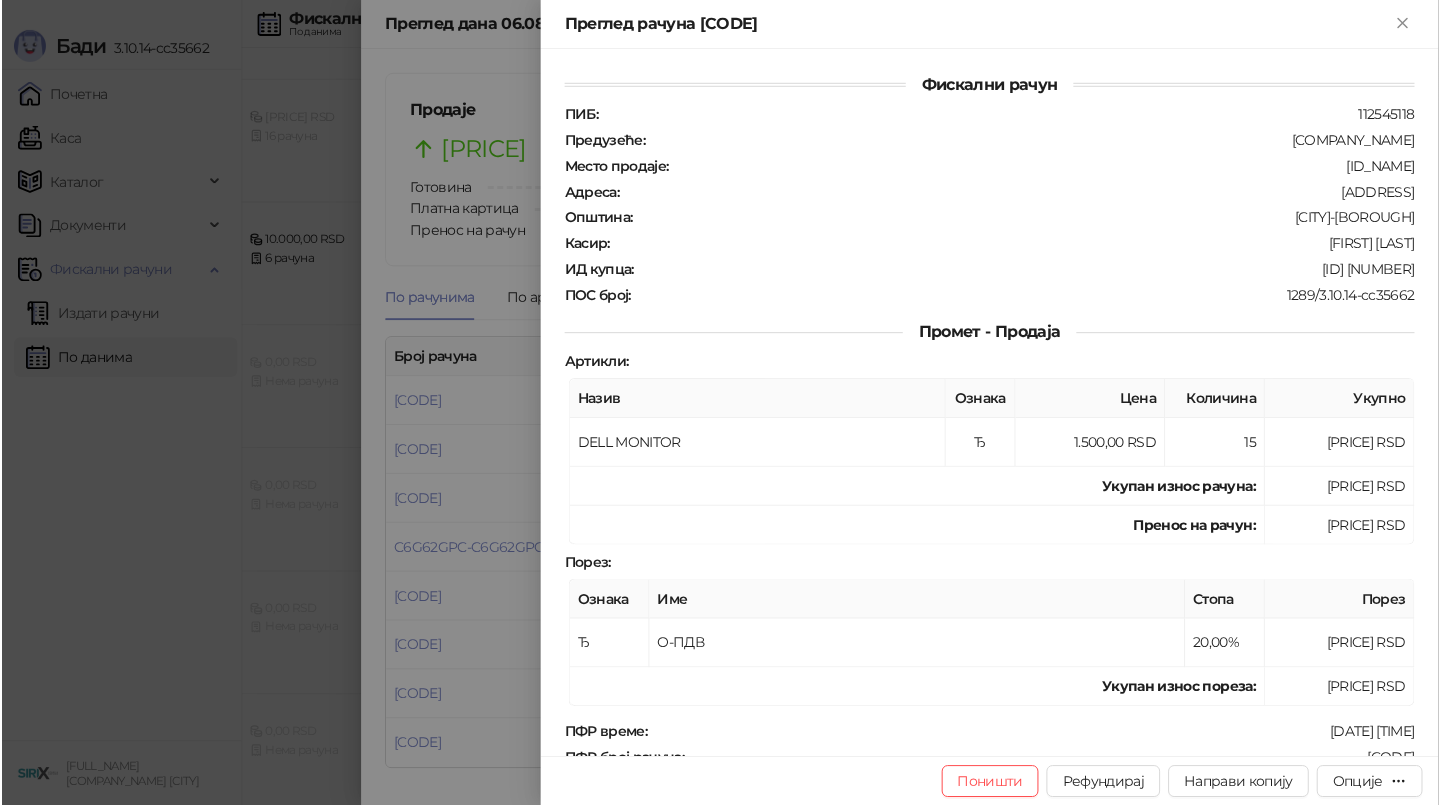 scroll, scrollTop: 339, scrollLeft: 0, axis: vertical 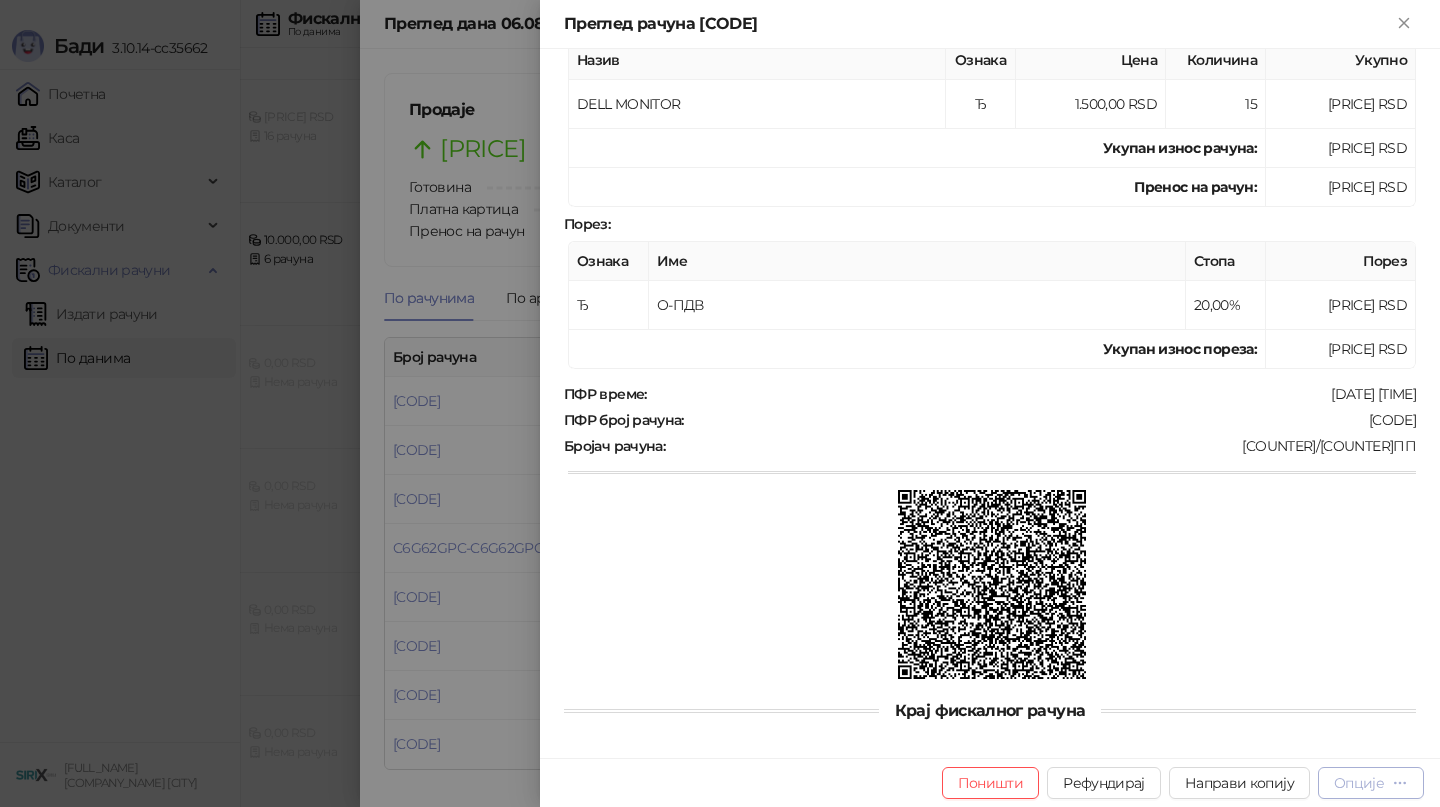 click on "Опције" at bounding box center [1359, 783] 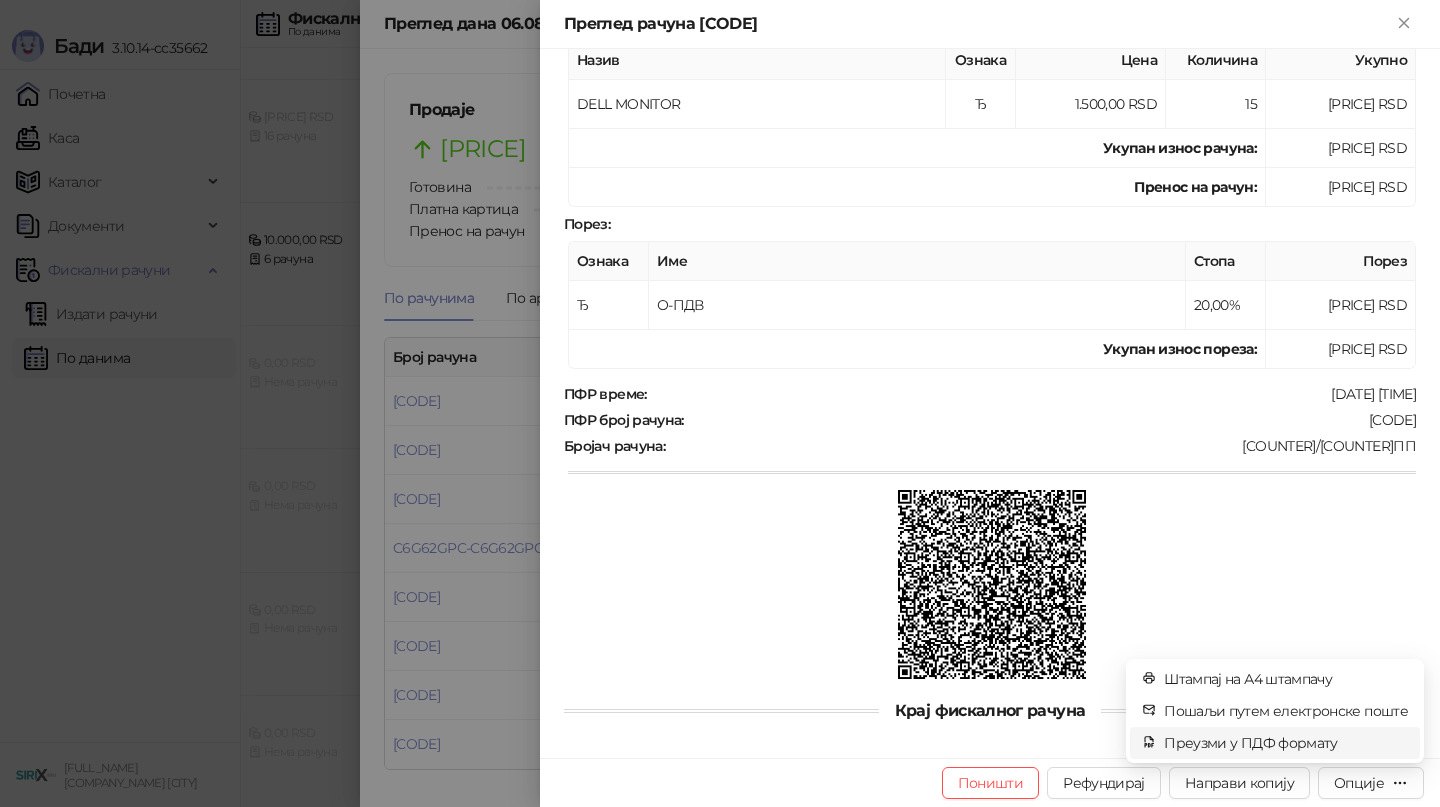 click on "Преузми у ПДФ формату" at bounding box center (1286, 743) 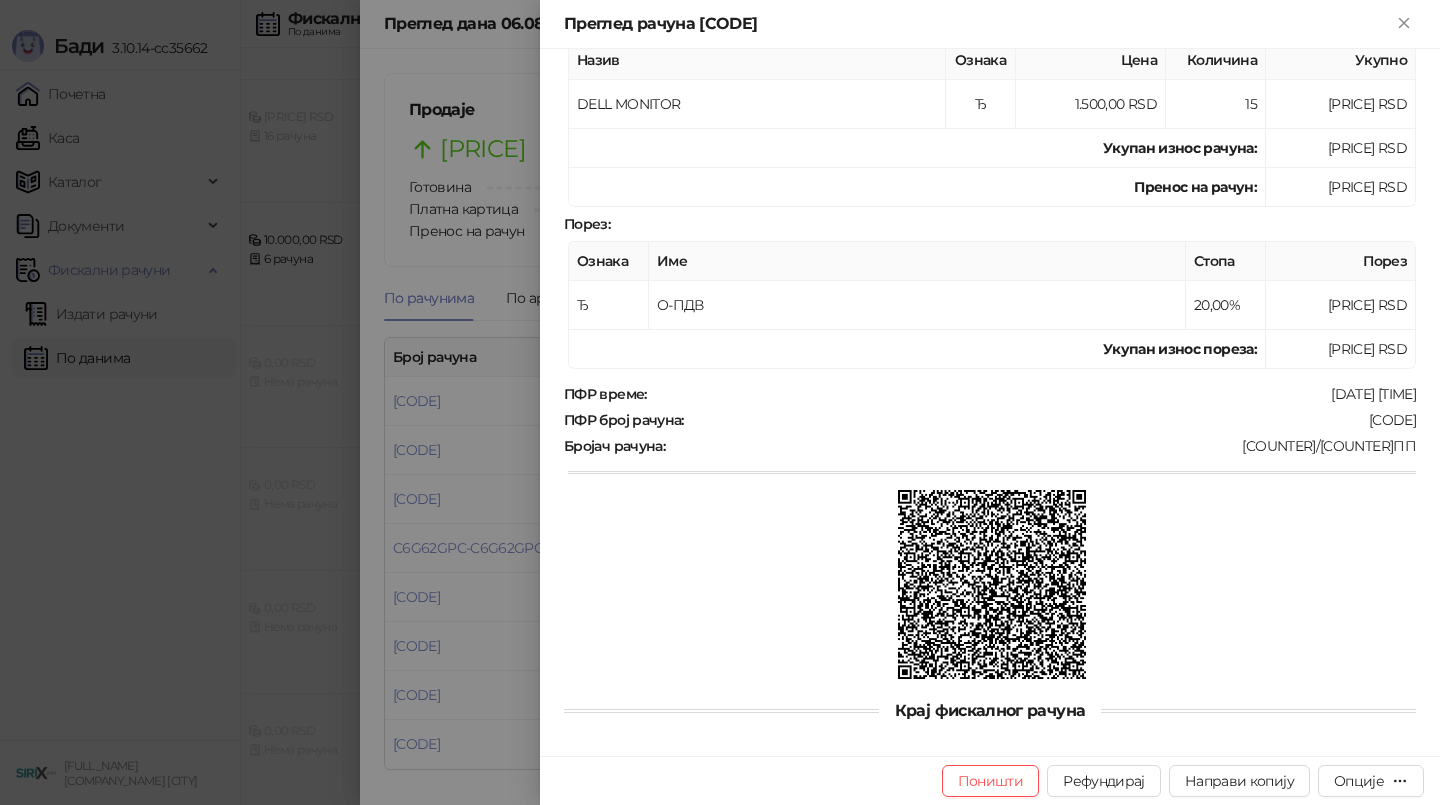 click at bounding box center (720, 402) 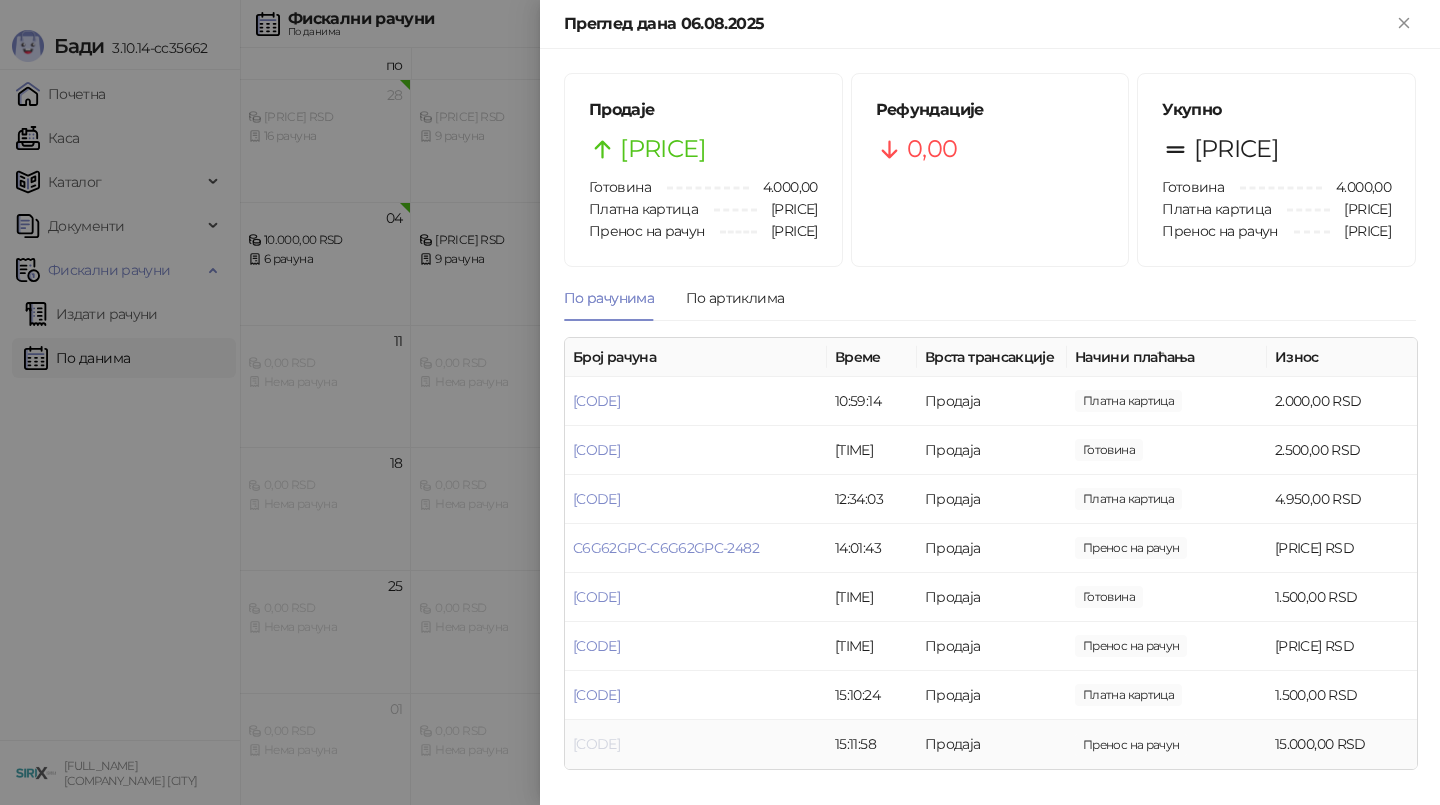 click on "[CODE]" at bounding box center (596, 744) 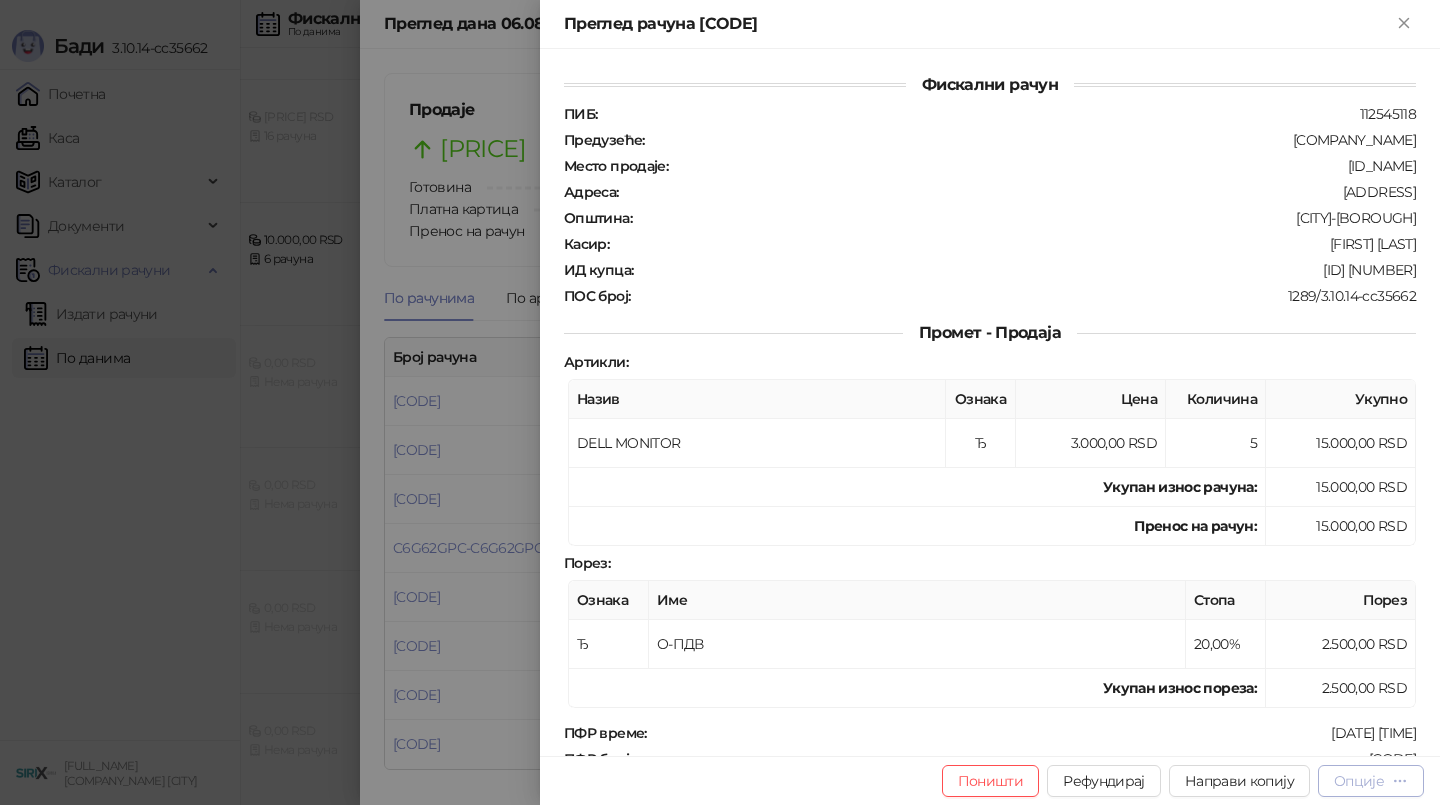 click on "Опције" at bounding box center [1371, 781] 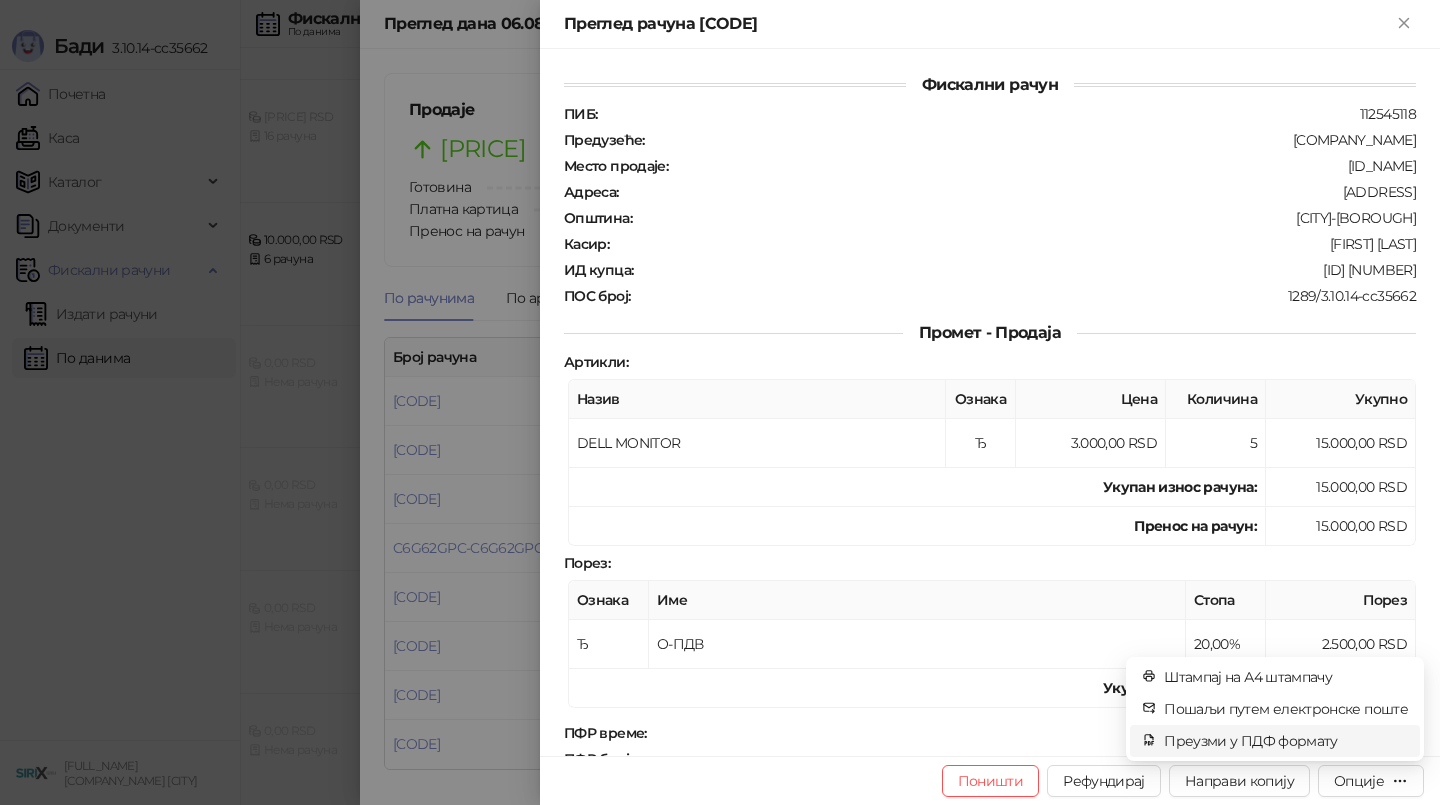 click on "Преузми у ПДФ формату" at bounding box center [1286, 741] 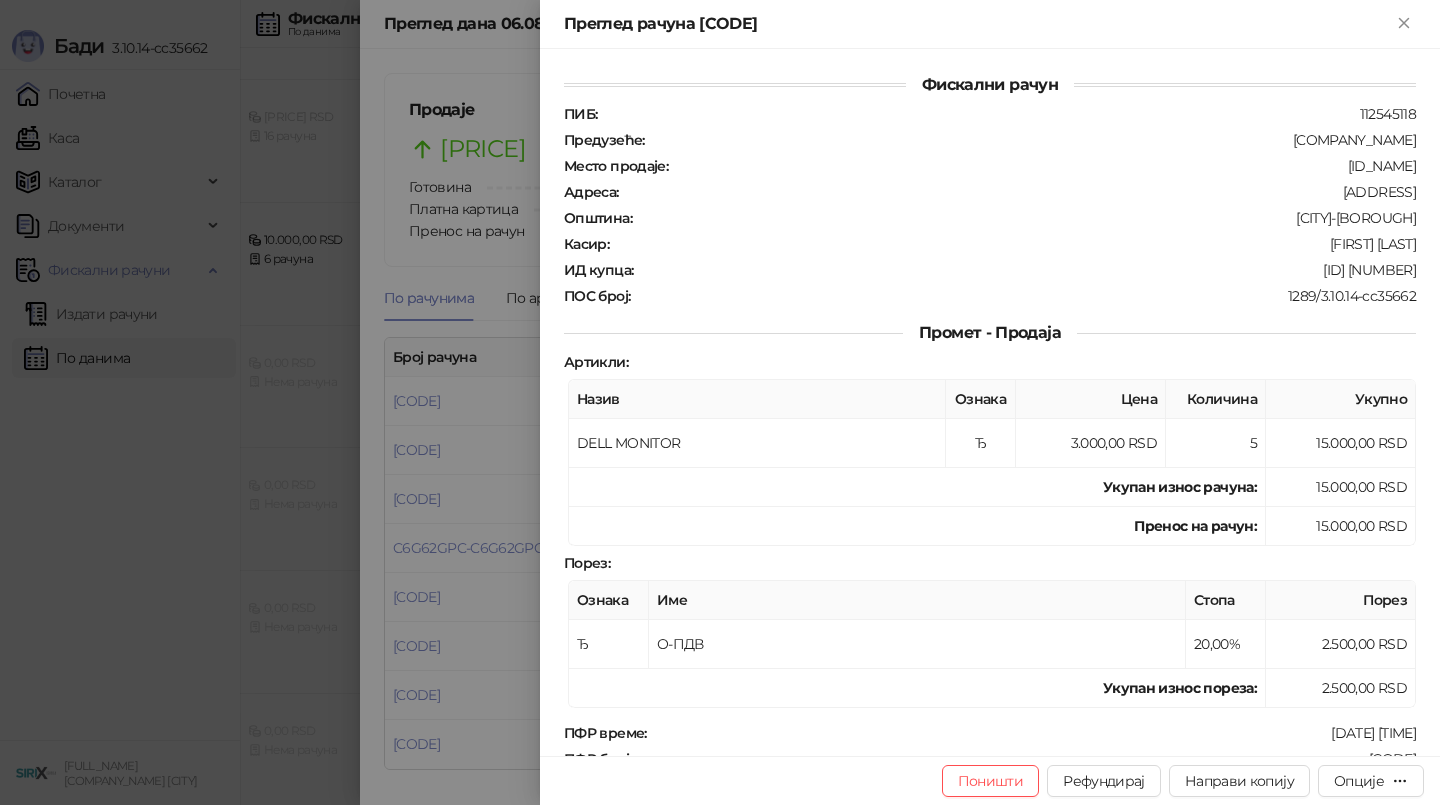 click at bounding box center (720, 402) 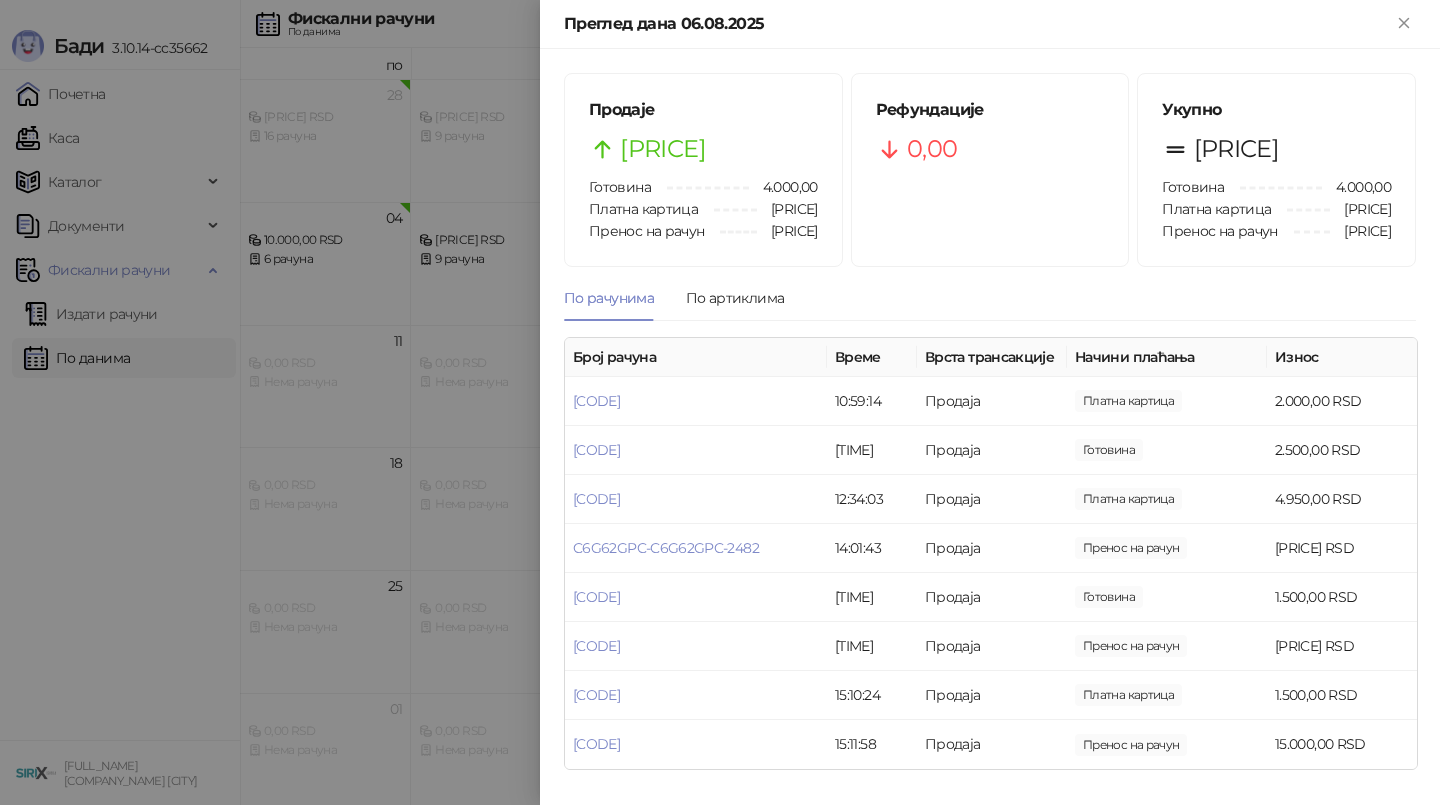 click at bounding box center (720, 402) 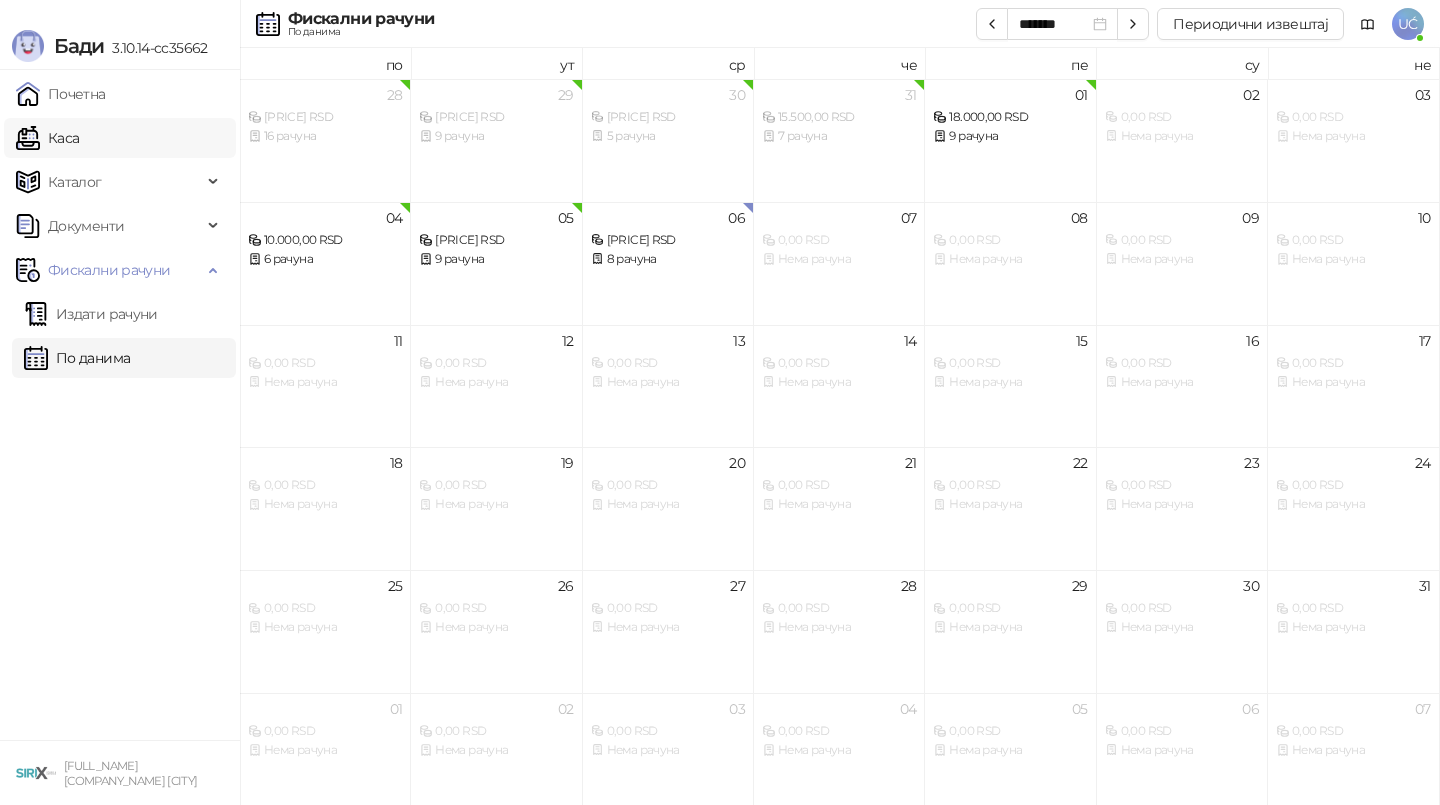 click on "Каса" at bounding box center (47, 138) 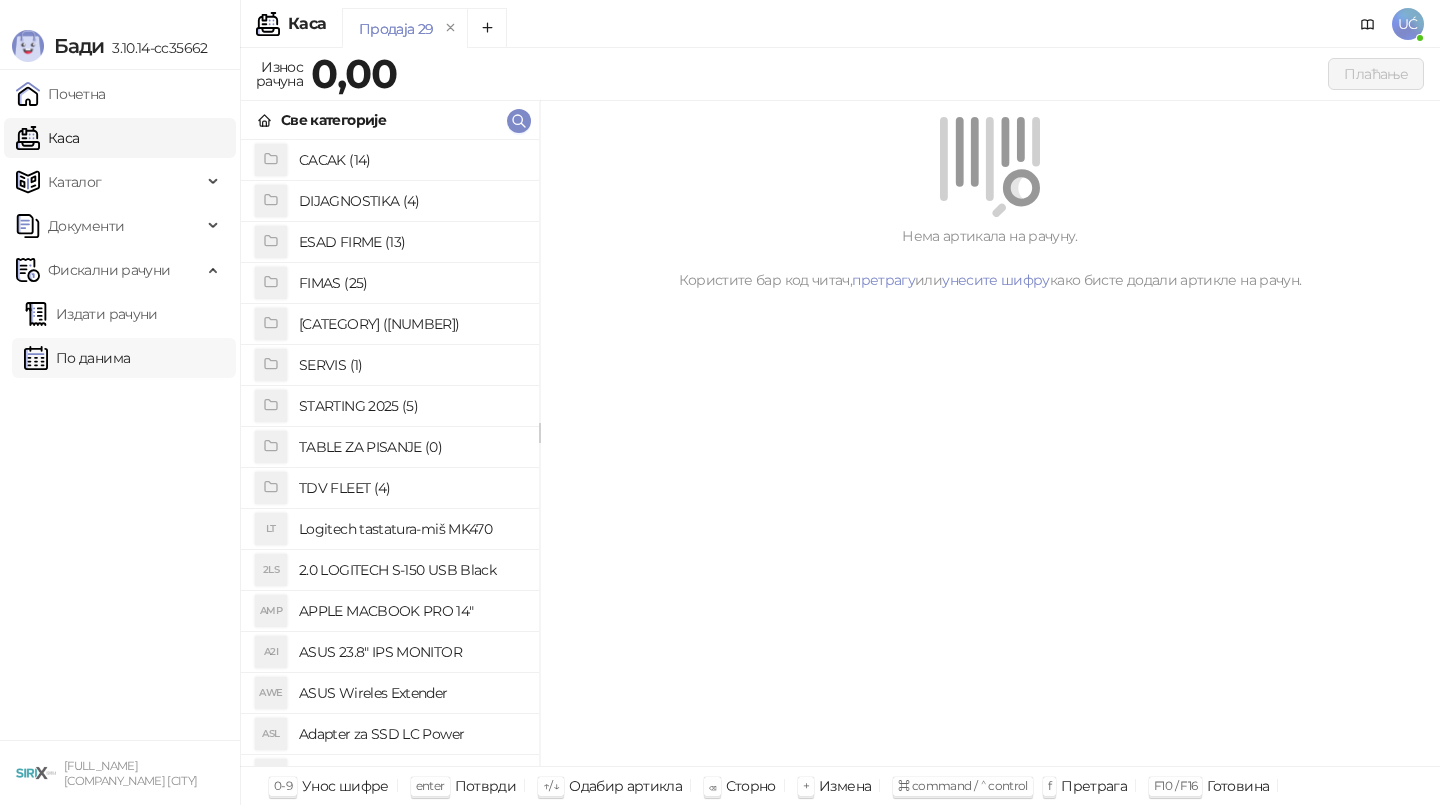 click on "По данима" at bounding box center (77, 358) 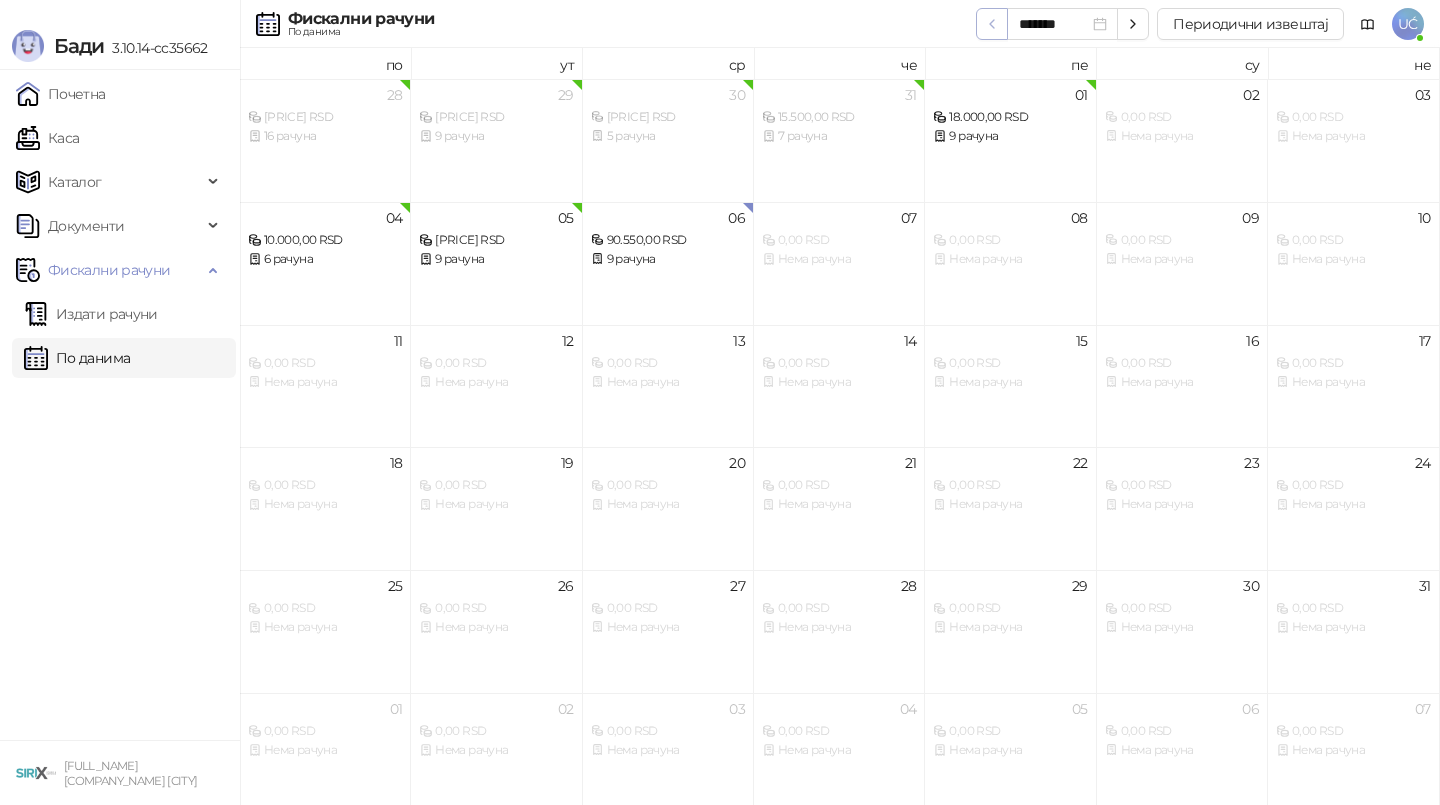 click 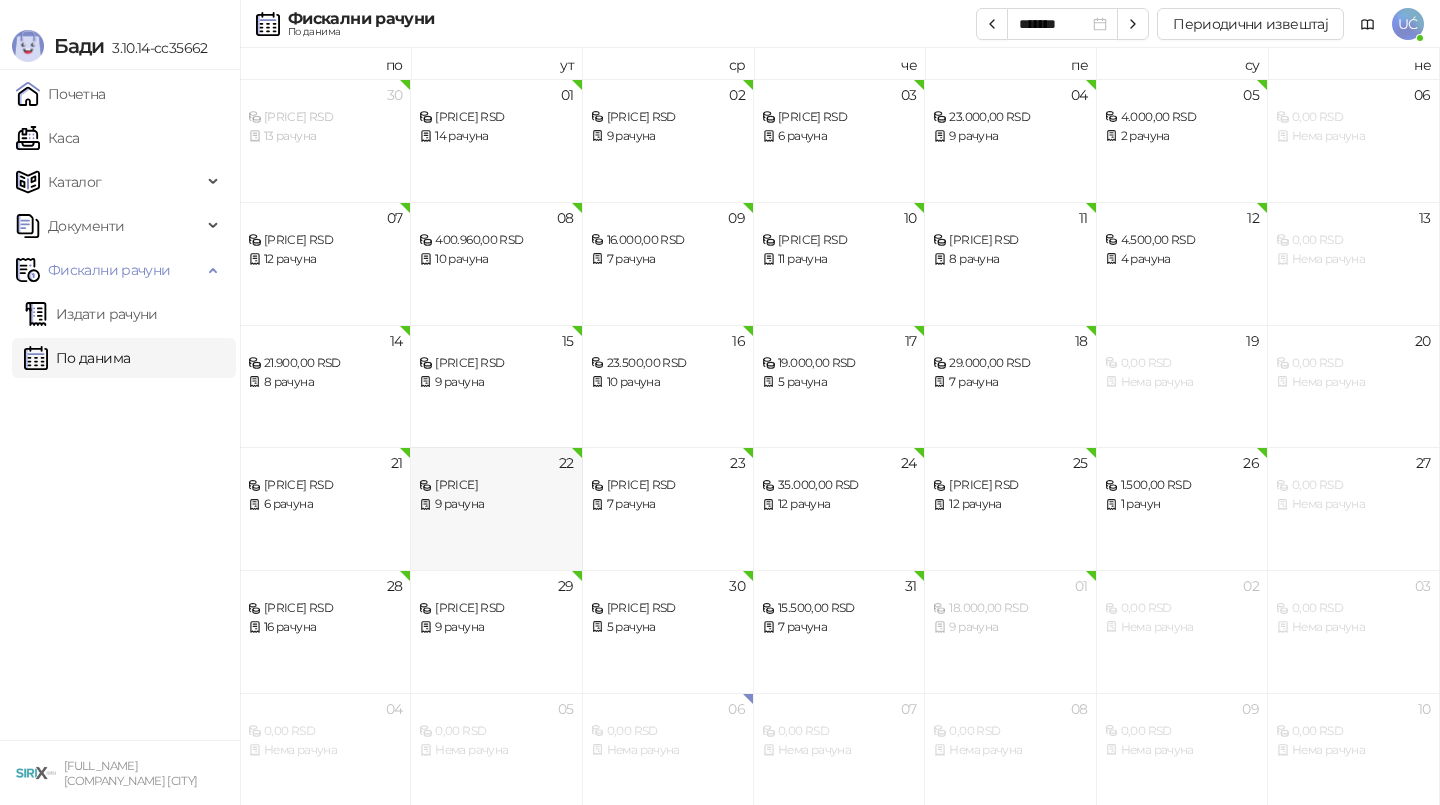 click on "[PRICE]" at bounding box center [496, 485] 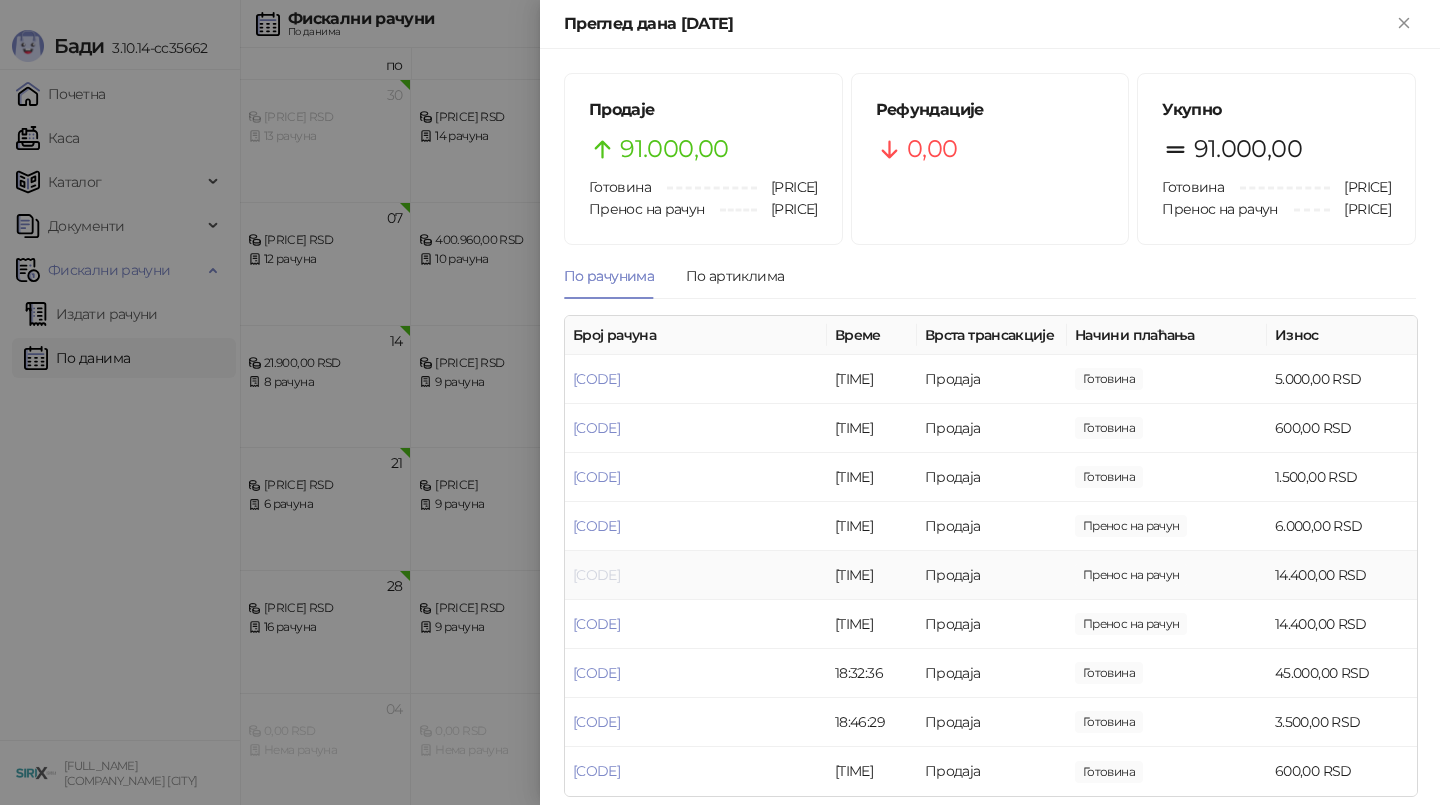 click on "[CODE]" at bounding box center (596, 575) 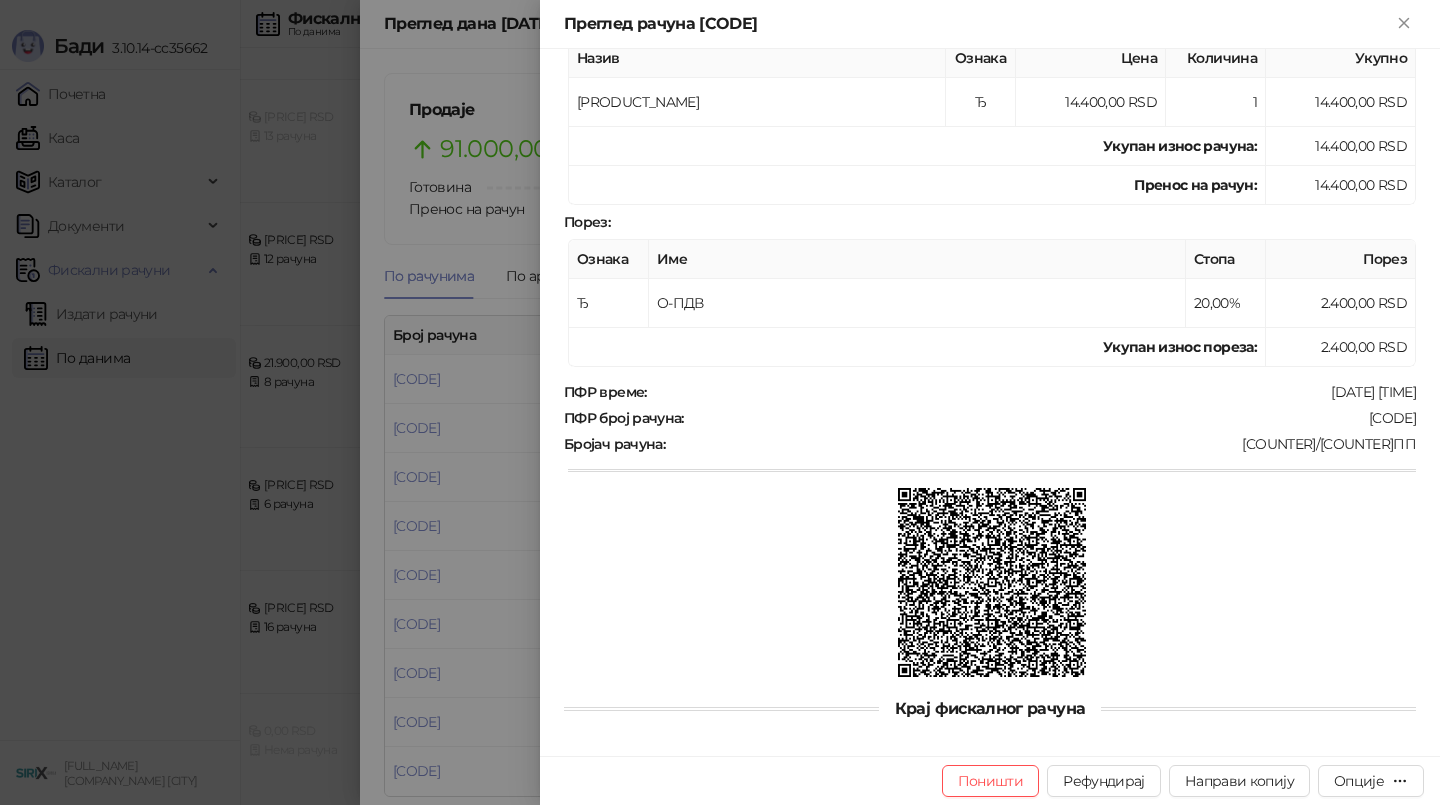 scroll, scrollTop: 0, scrollLeft: 0, axis: both 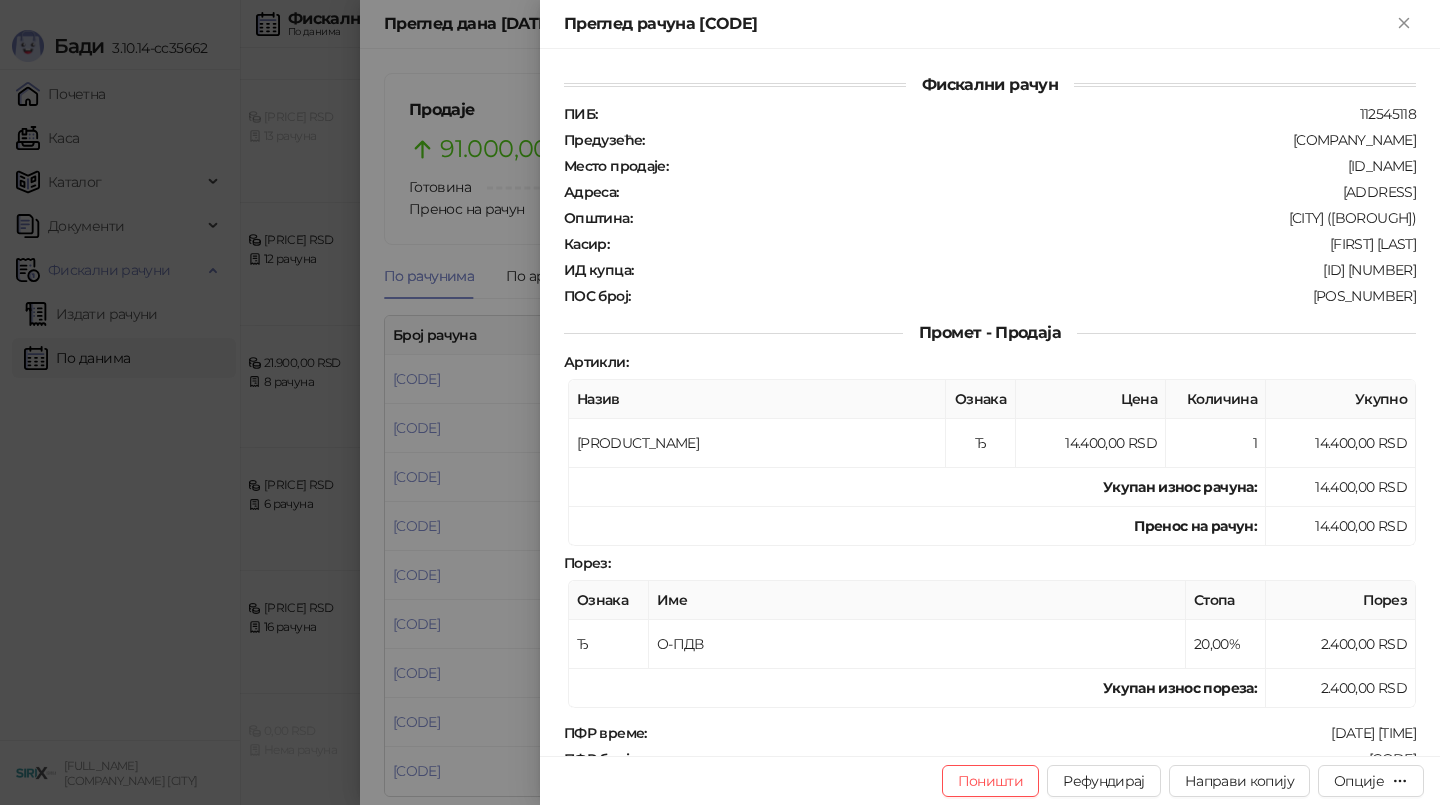 click at bounding box center [720, 402] 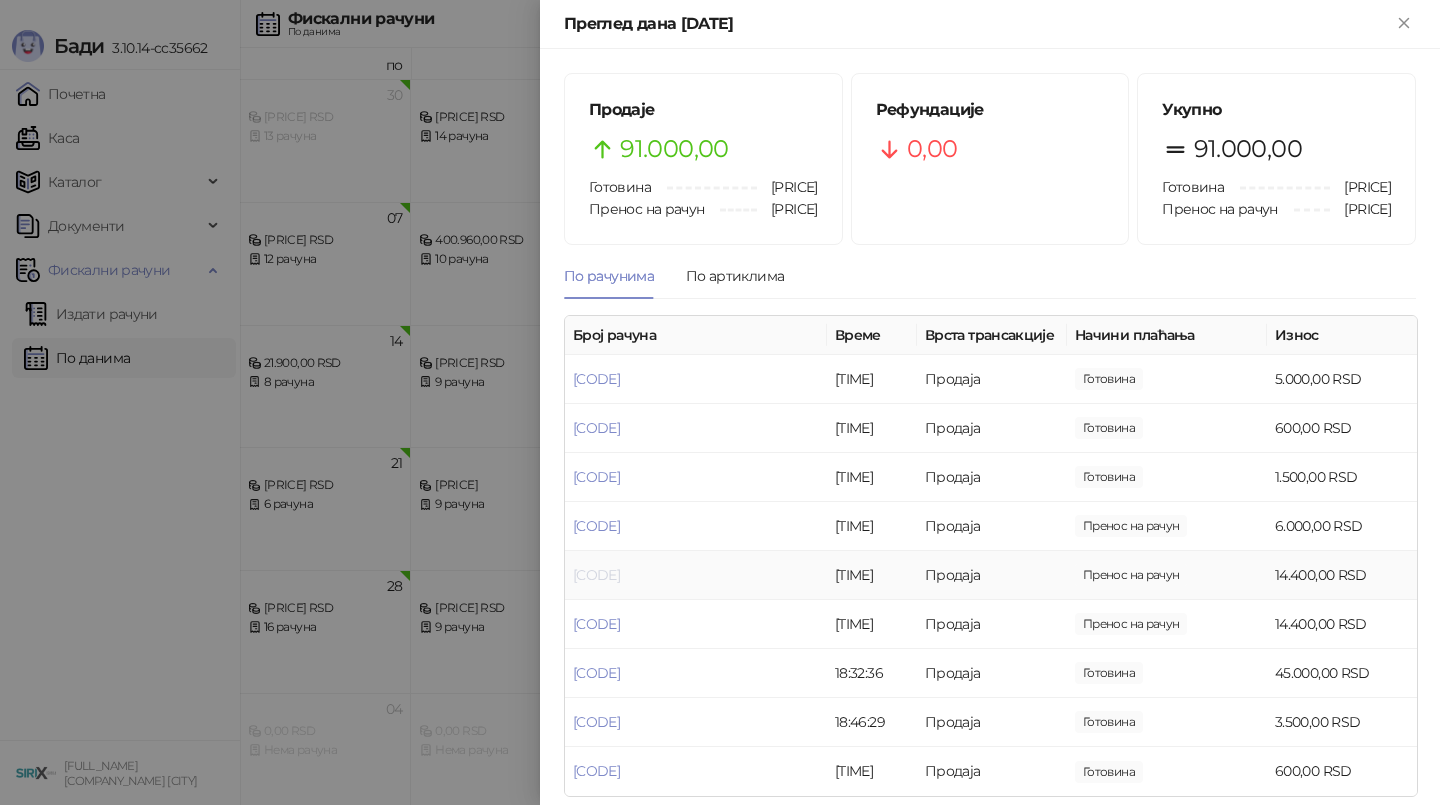 click on "[CODE]" at bounding box center [596, 575] 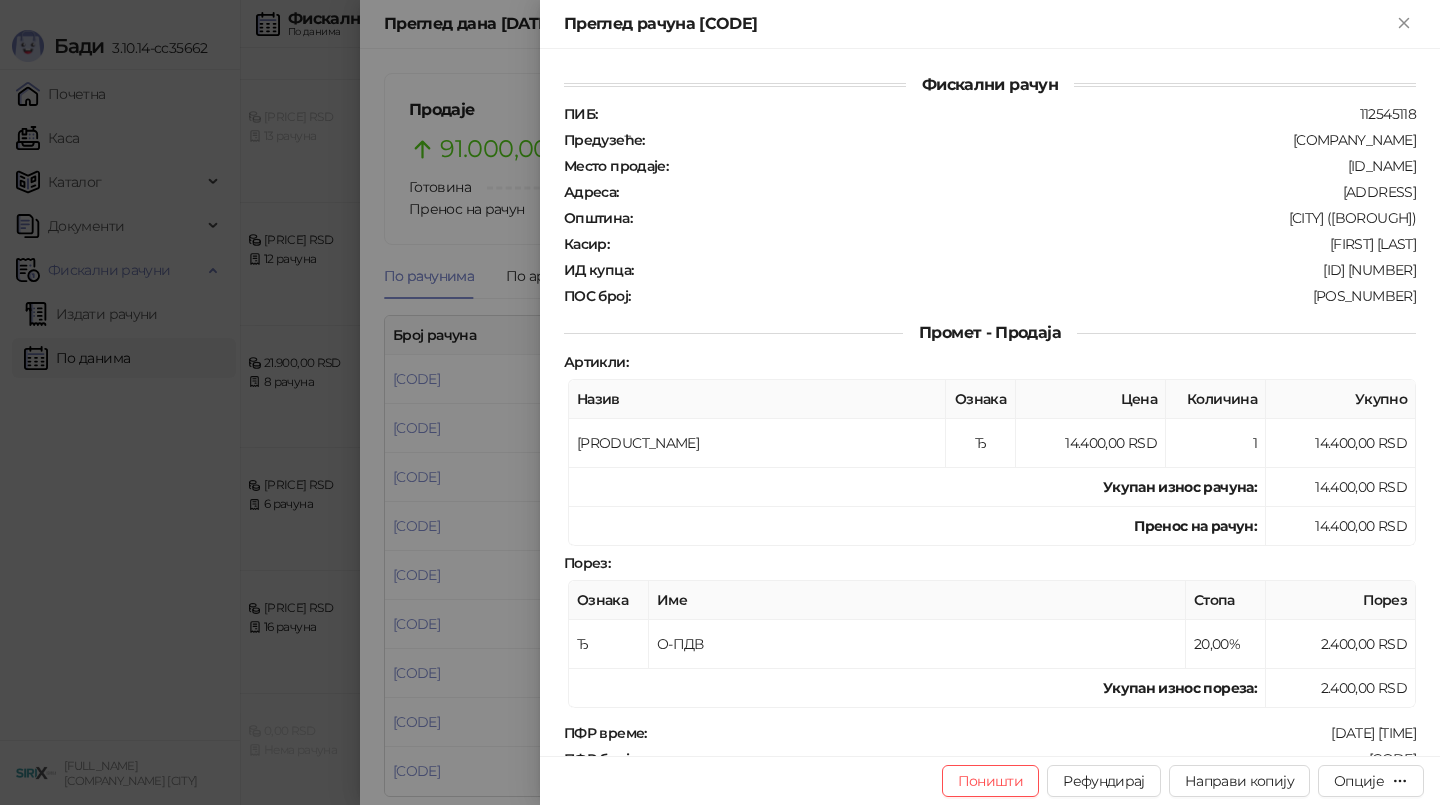 click at bounding box center [720, 402] 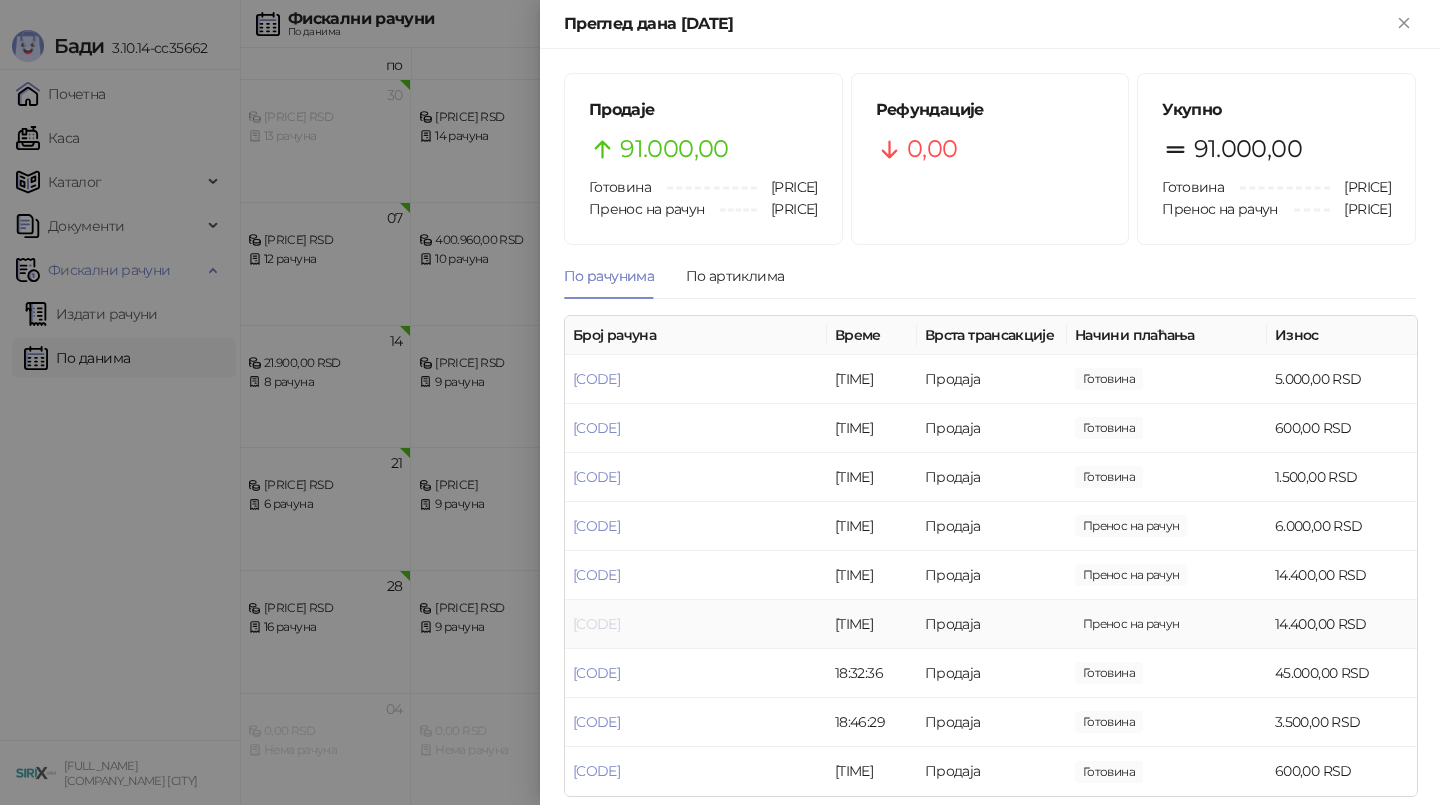click on "[CODE]" at bounding box center (596, 624) 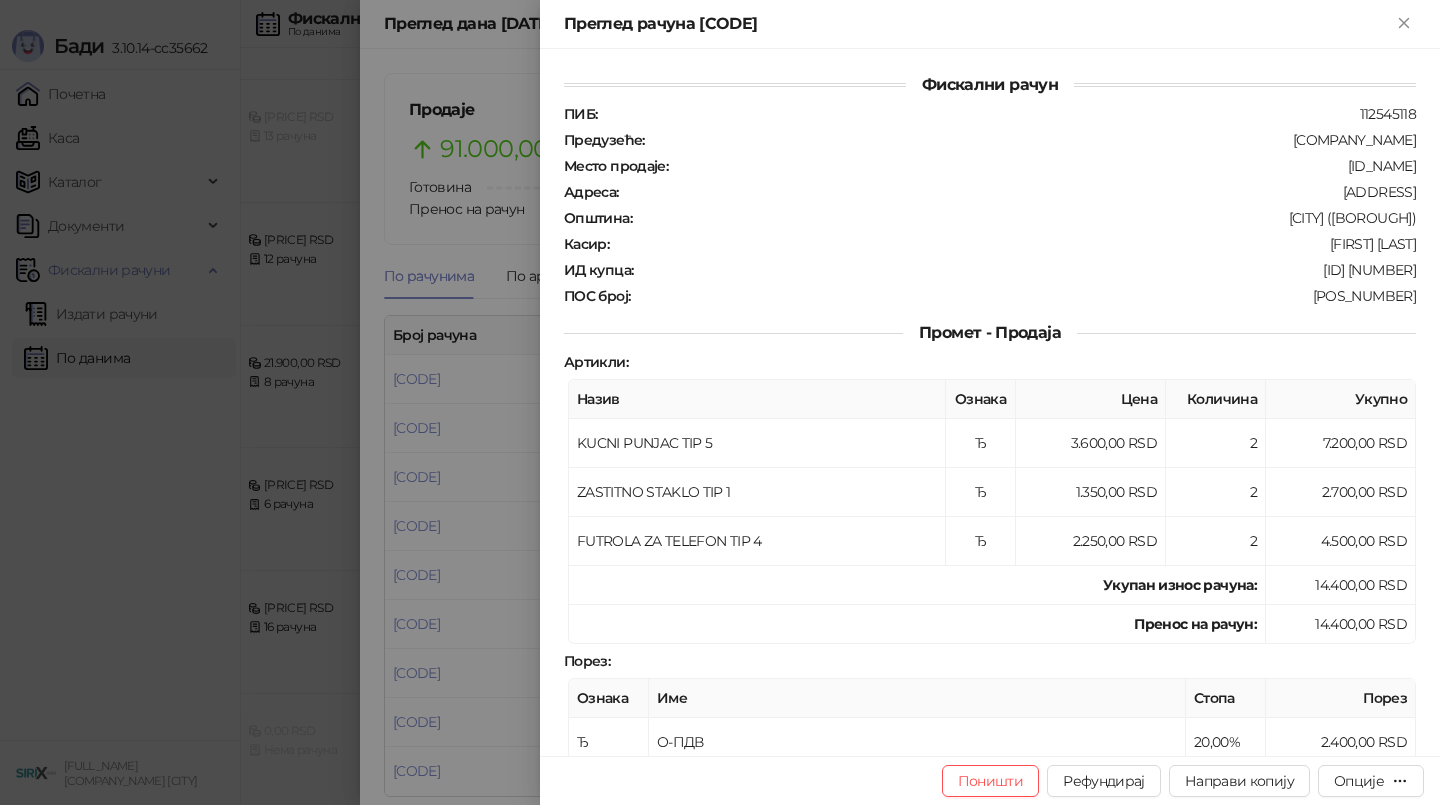 click at bounding box center [720, 402] 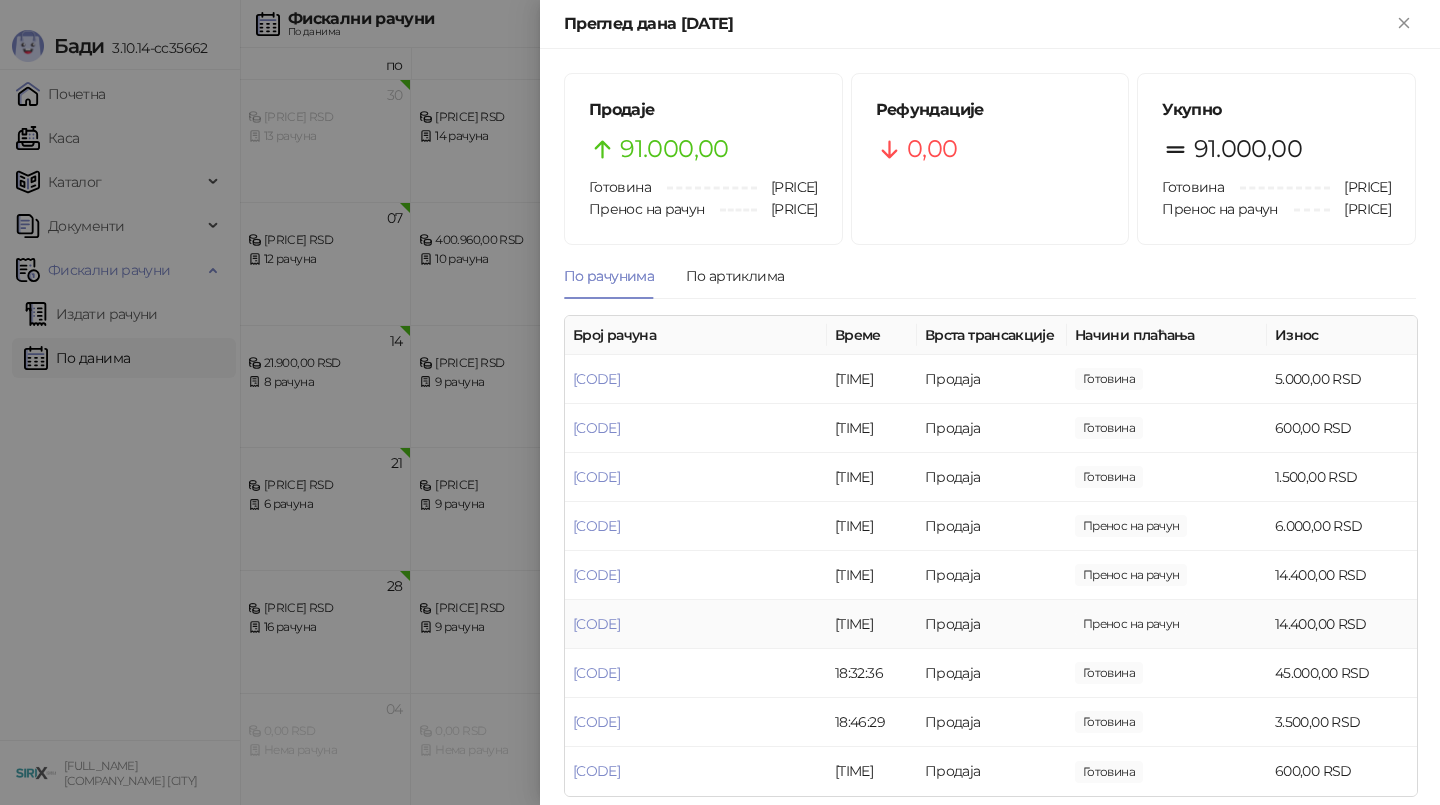scroll, scrollTop: 15, scrollLeft: 0, axis: vertical 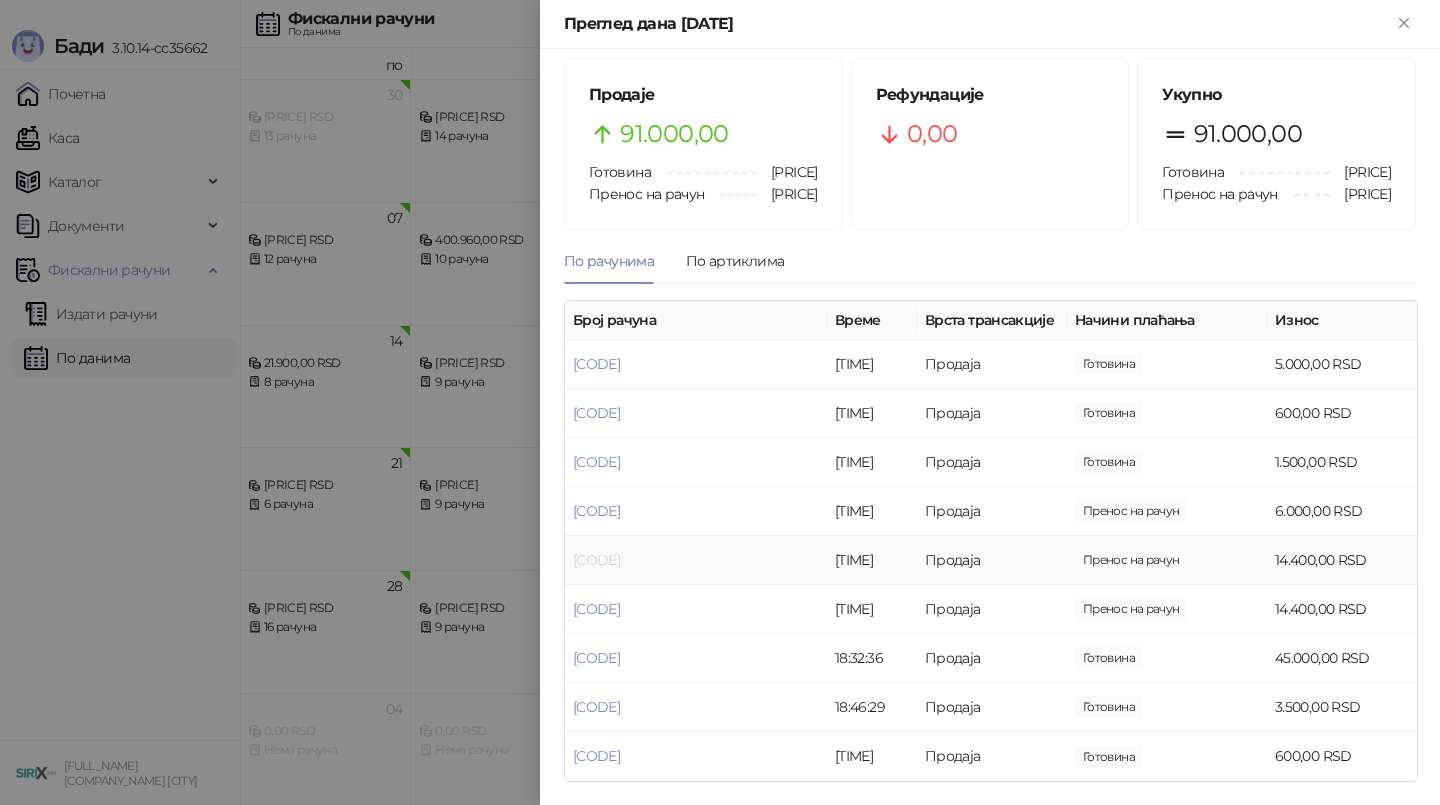 click on "[CODE]" at bounding box center [596, 560] 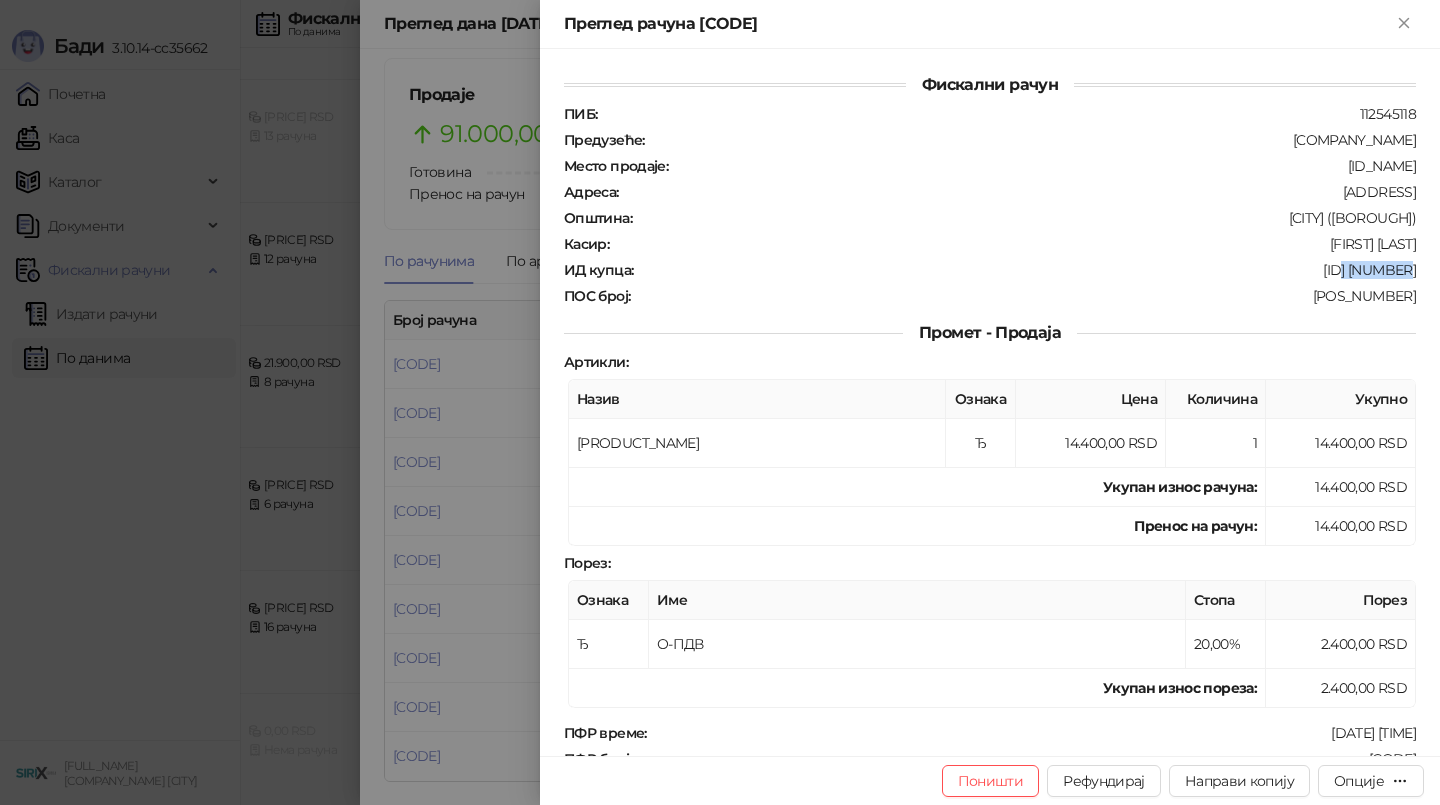 drag, startPoint x: 1354, startPoint y: 263, endPoint x: 1424, endPoint y: 275, distance: 71.021126 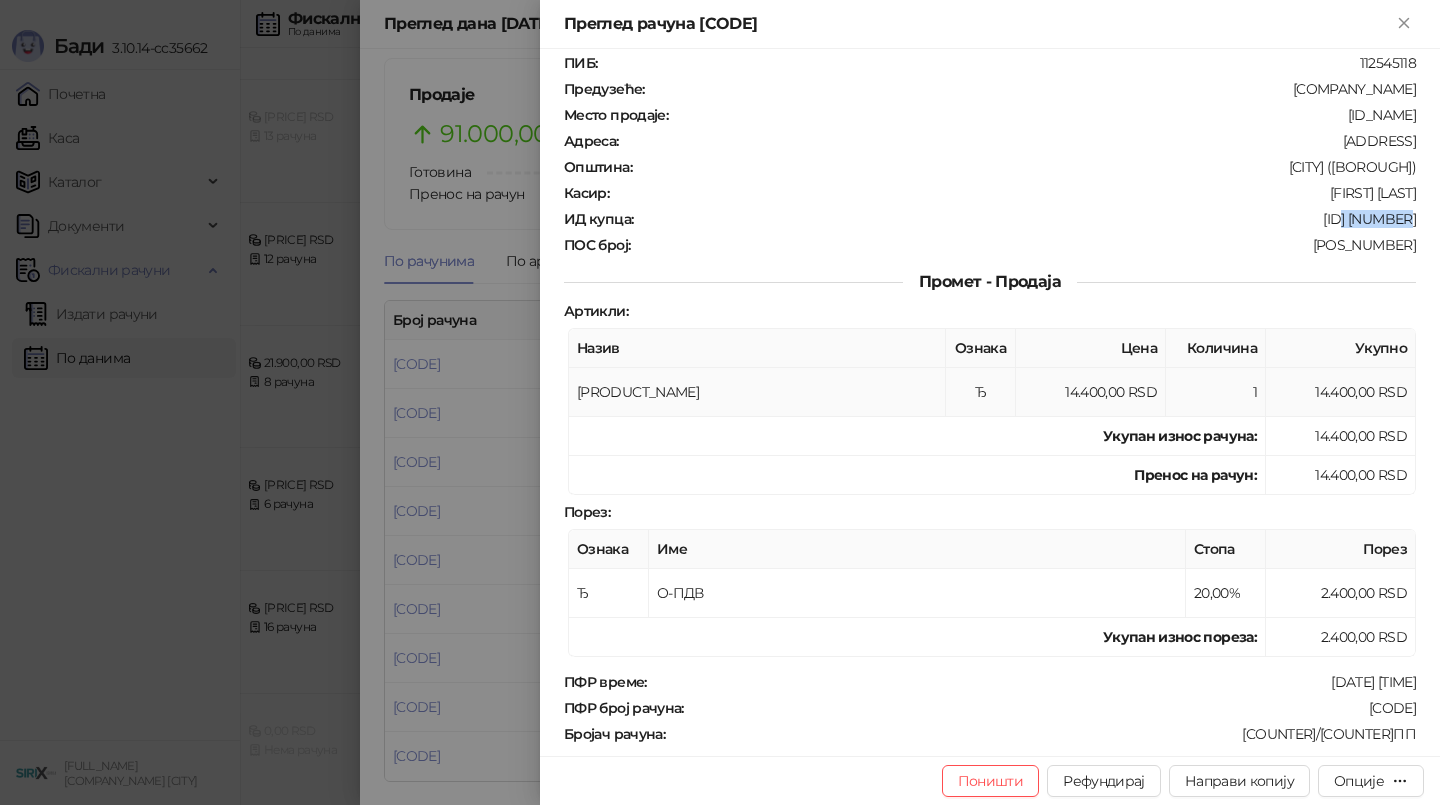 scroll, scrollTop: 0, scrollLeft: 0, axis: both 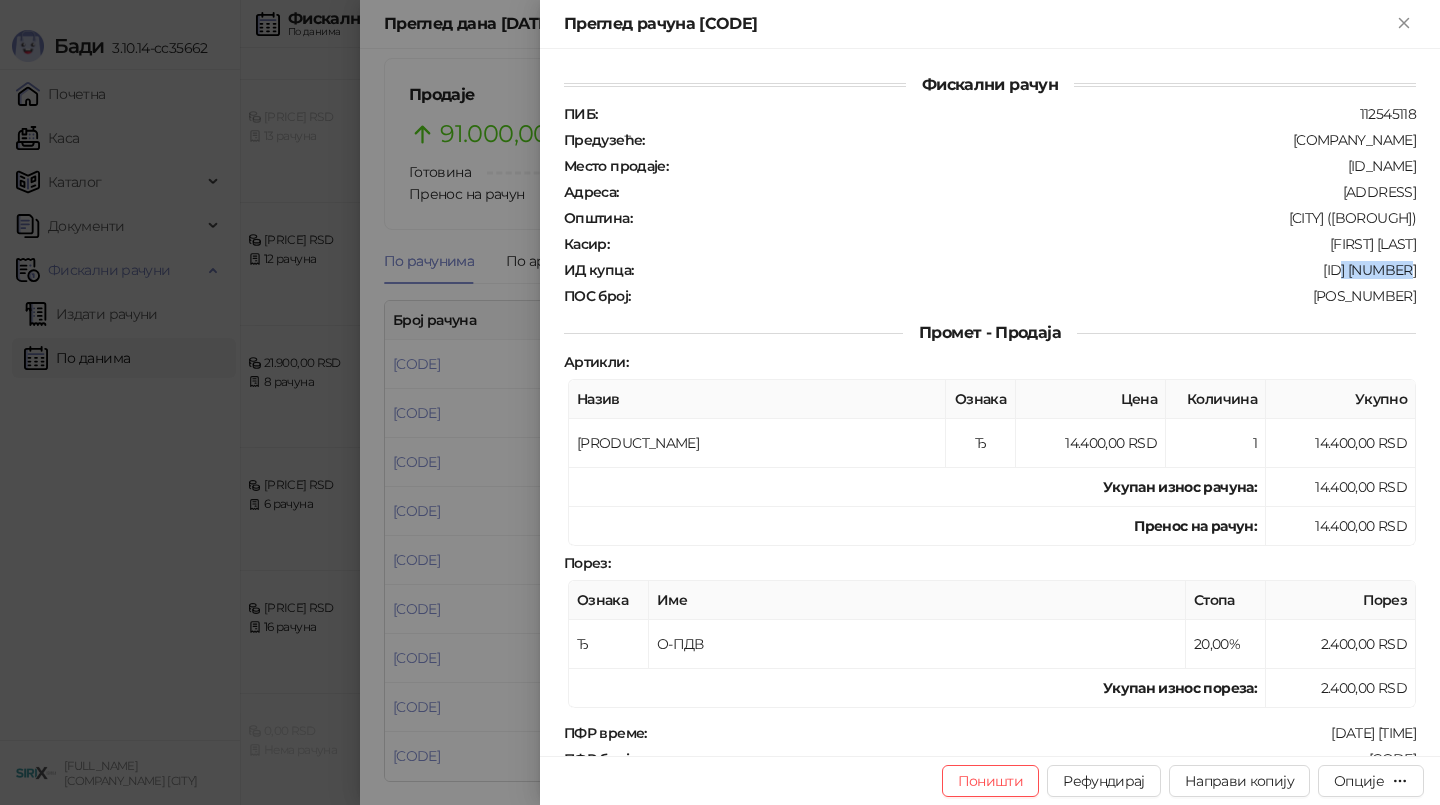 click on "[ID] [NUMBER]" at bounding box center (1026, 270) 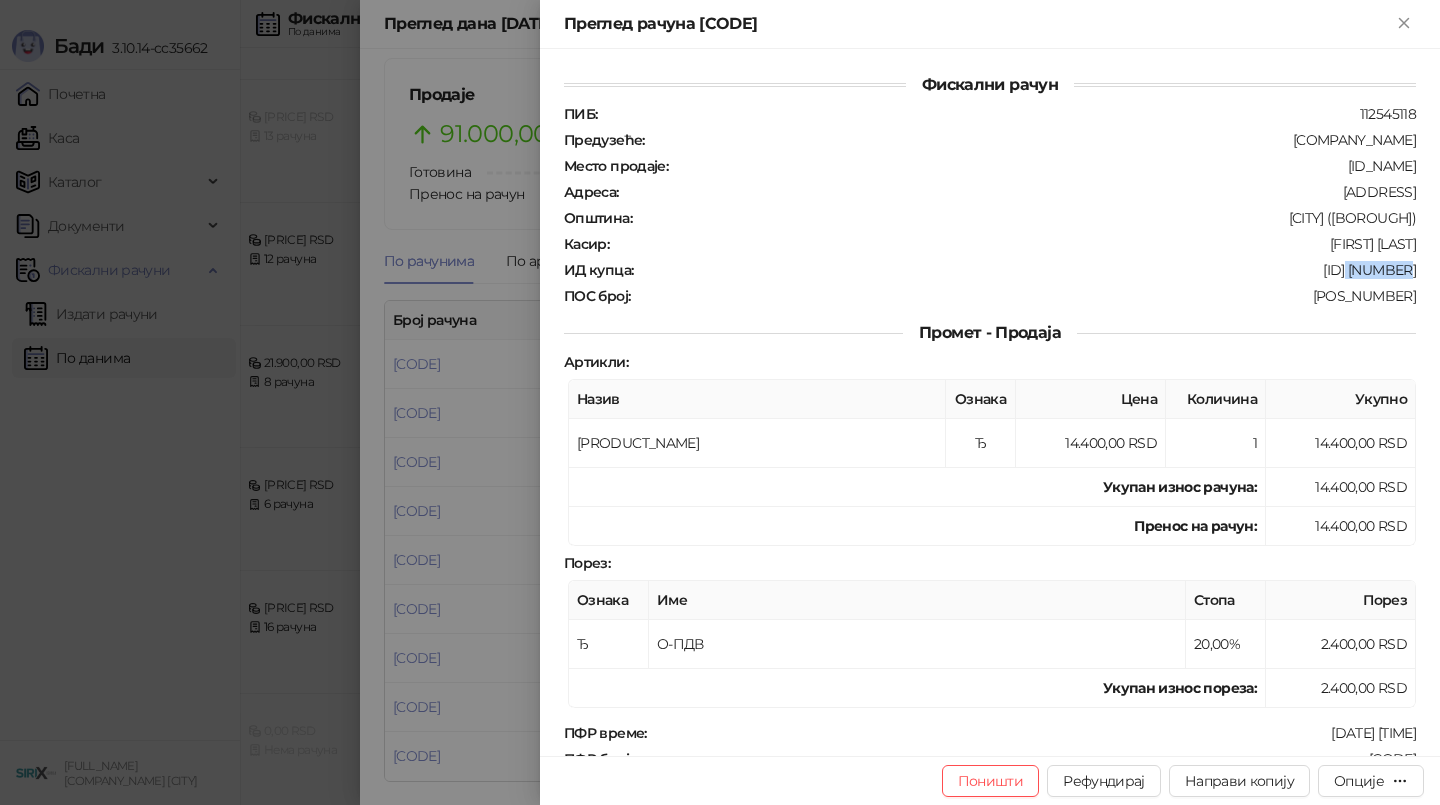 drag, startPoint x: 1358, startPoint y: 264, endPoint x: 1416, endPoint y: 266, distance: 58.034473 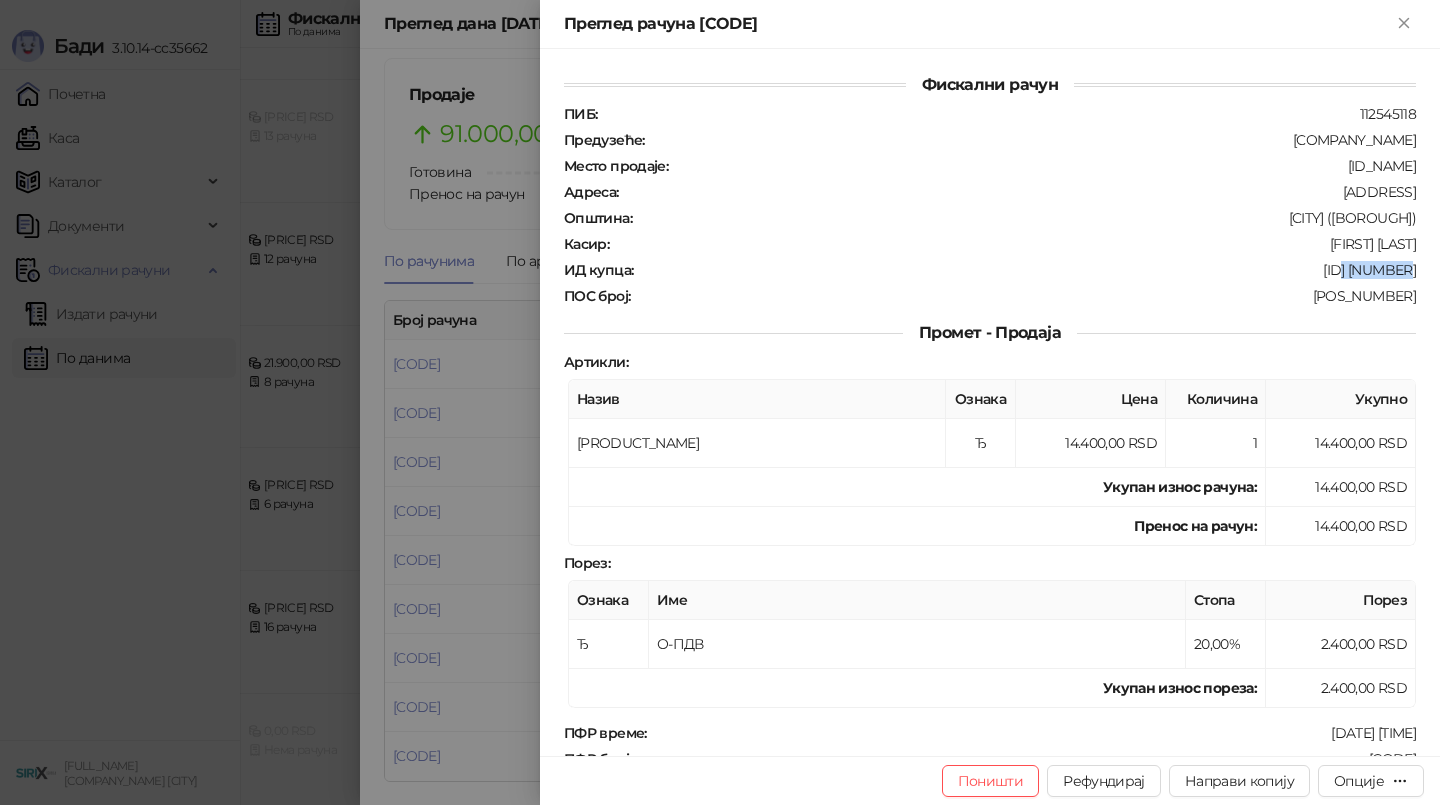 drag, startPoint x: 1419, startPoint y: 262, endPoint x: 1355, endPoint y: 257, distance: 64.195015 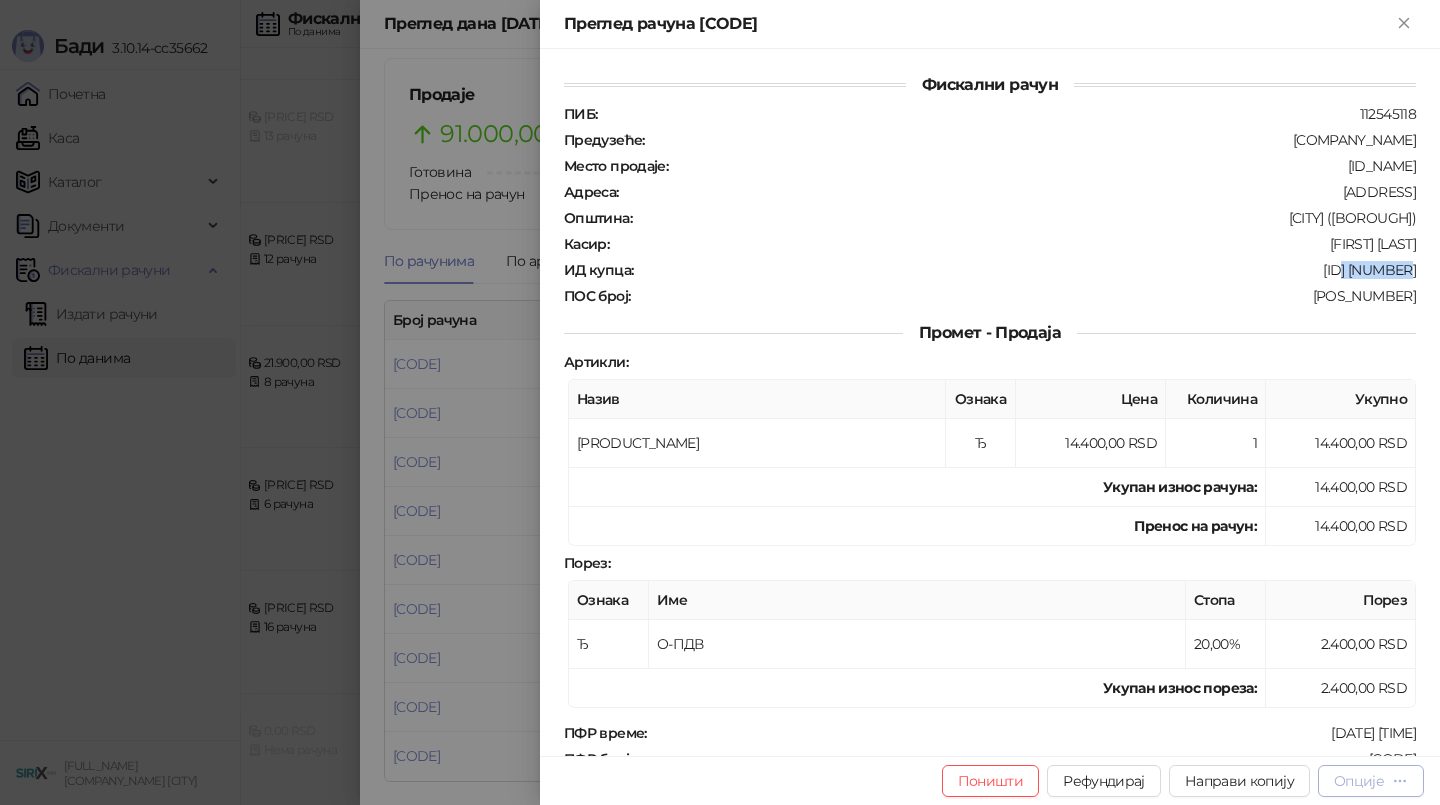 click 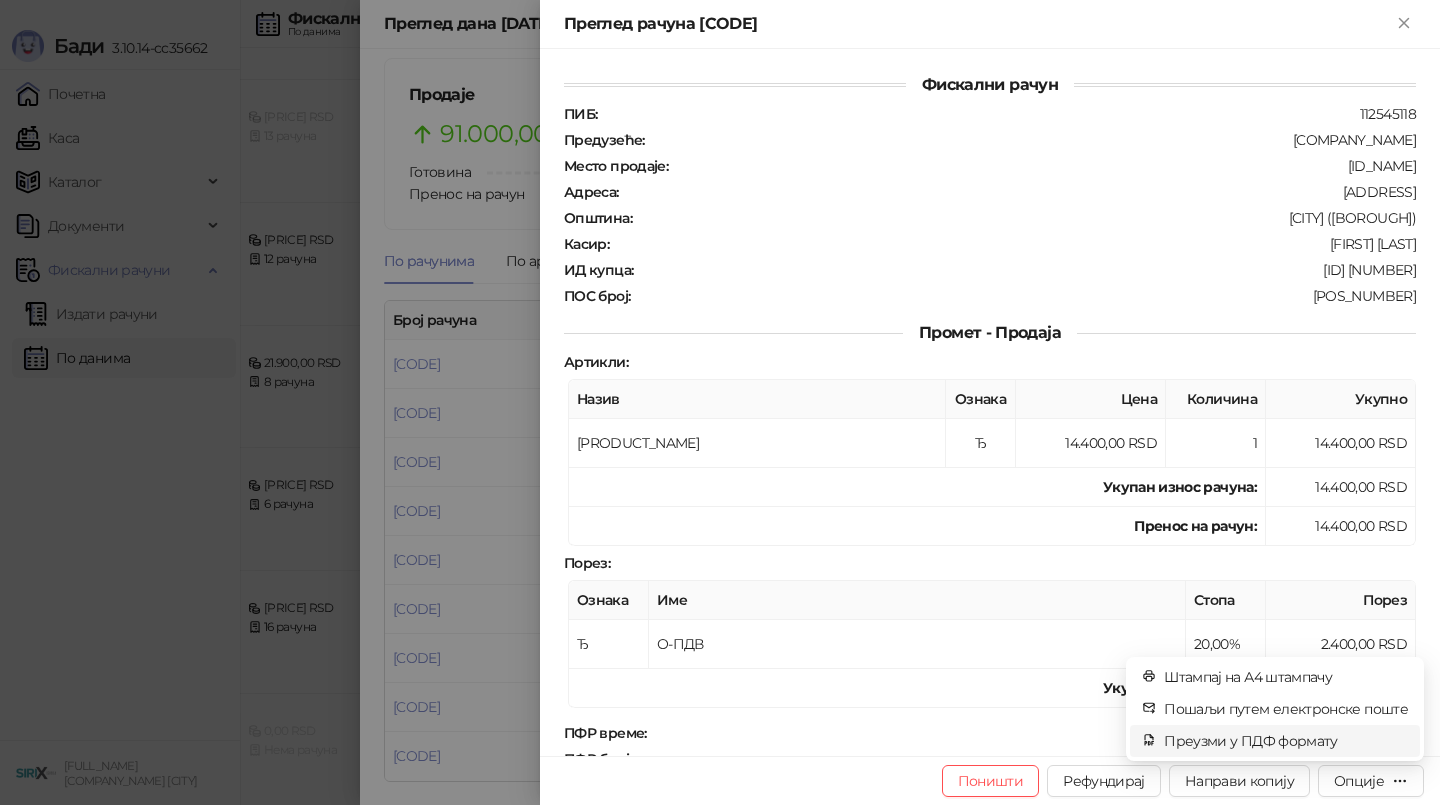 click on "Преузми у ПДФ формату" at bounding box center (1286, 741) 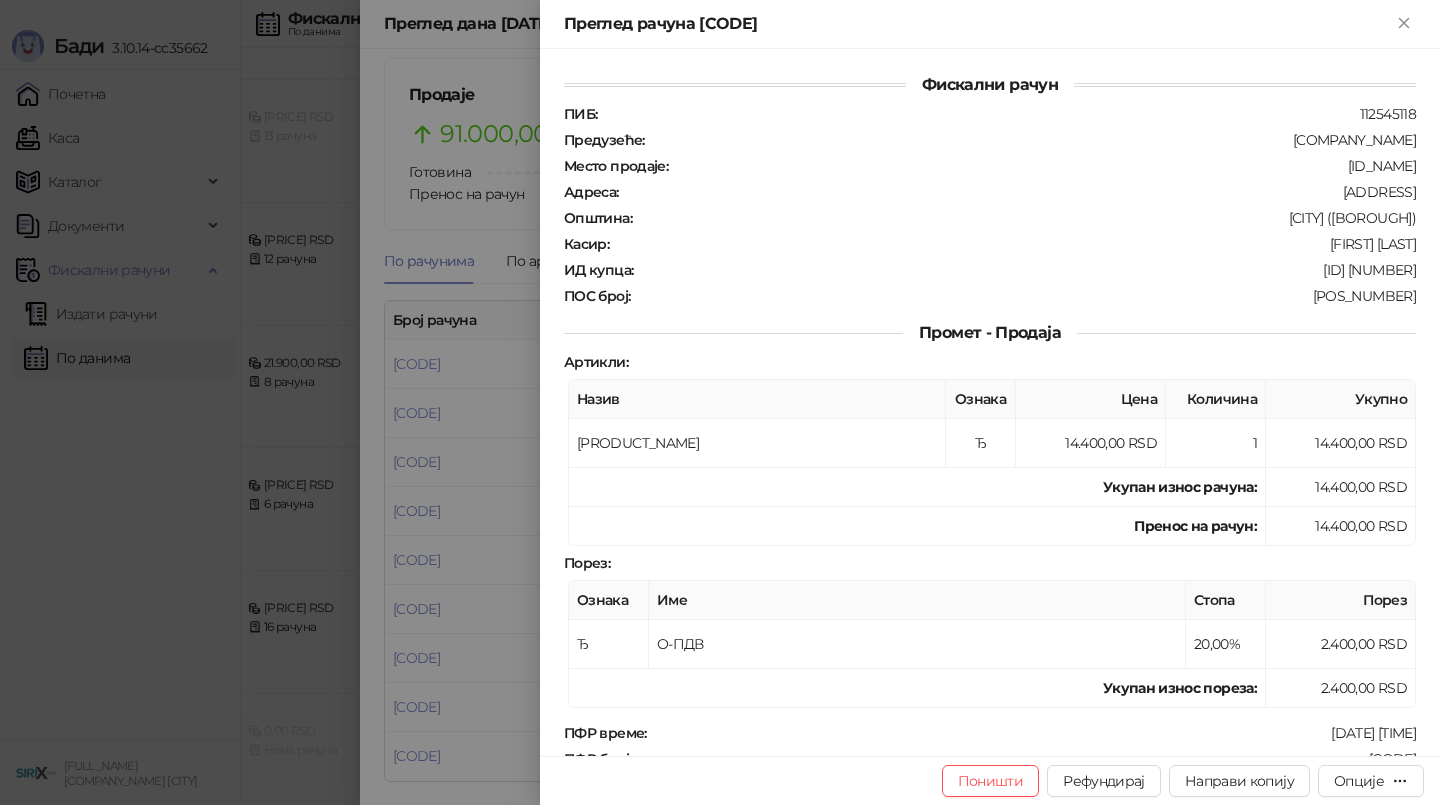 click on "Фискални рачун ПИБ : [NUMBER] Предузеће : SIRIX SERVIS & STORE Место продаје : [NUMBER]-[COMPANY] Адреса : [STREET] [NUMBER] Општина : [CITY] ([BOROUGH]) Касир : [FIRST] [LAST] ИД купца : [NUMBER] ПОС број : [NUMBER] Промет - Продаја Артикли : Назив Ознака Цена Количина Укупно SERVIS UREDJAJA Ђ 14.400,00 RSD 1 14.400,00 RSD Укупан износ рачуна : 14.400,00 RSD Пренос на рачун : 14.400,00 RSD Порез : Ознака Име Стопа Порез Ђ О-ПДВ 20,00% 2.400,00 RSD Укупан износ пореза: 2.400,00 RSD ПФР време : [DATE] [TIME] ПФР број рачуна : [ALPHANUMERIC] Бројач рачуна : [NUMBER]/[NUMBER]ПП Крај фискалног рачуна" at bounding box center [990, 402] 